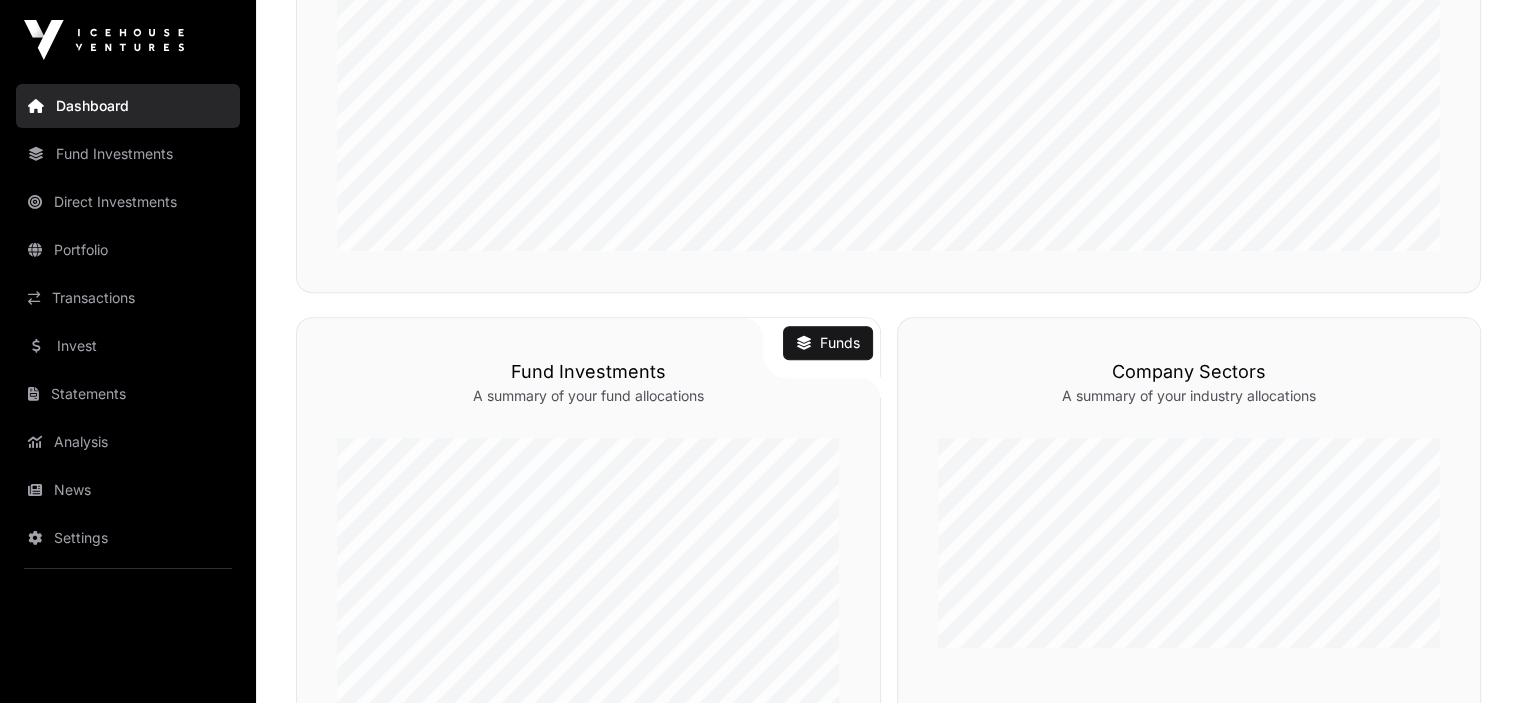 scroll, scrollTop: 600, scrollLeft: 0, axis: vertical 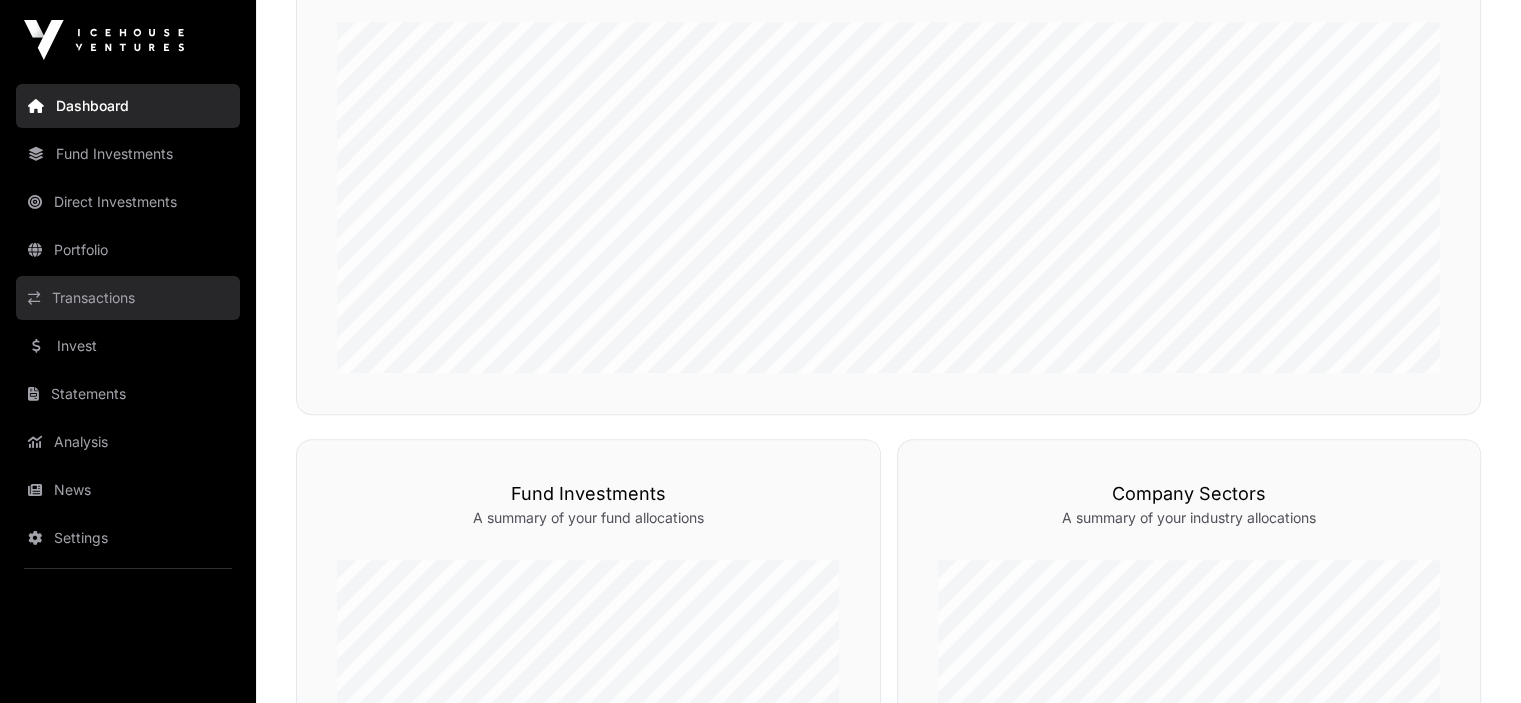 click on "Transactions" 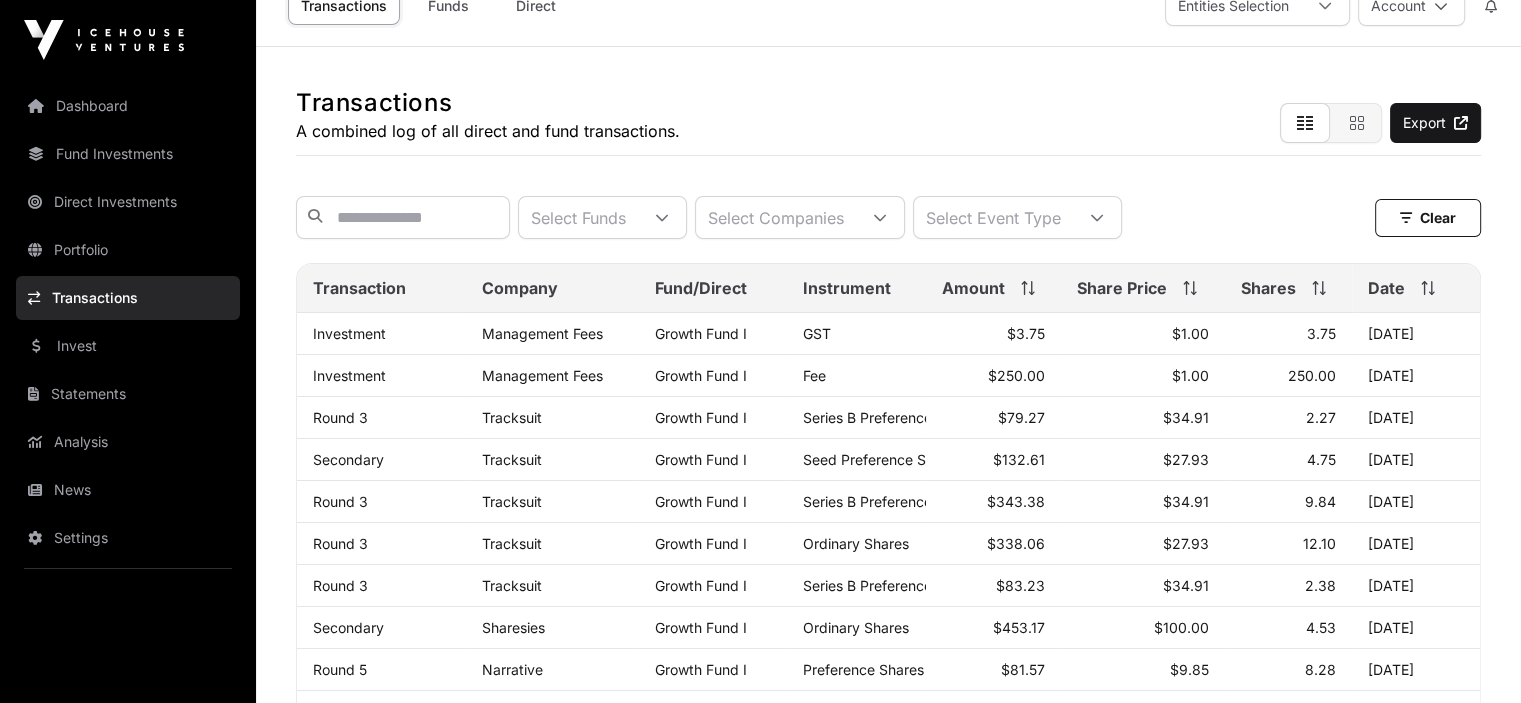 scroll, scrollTop: 0, scrollLeft: 0, axis: both 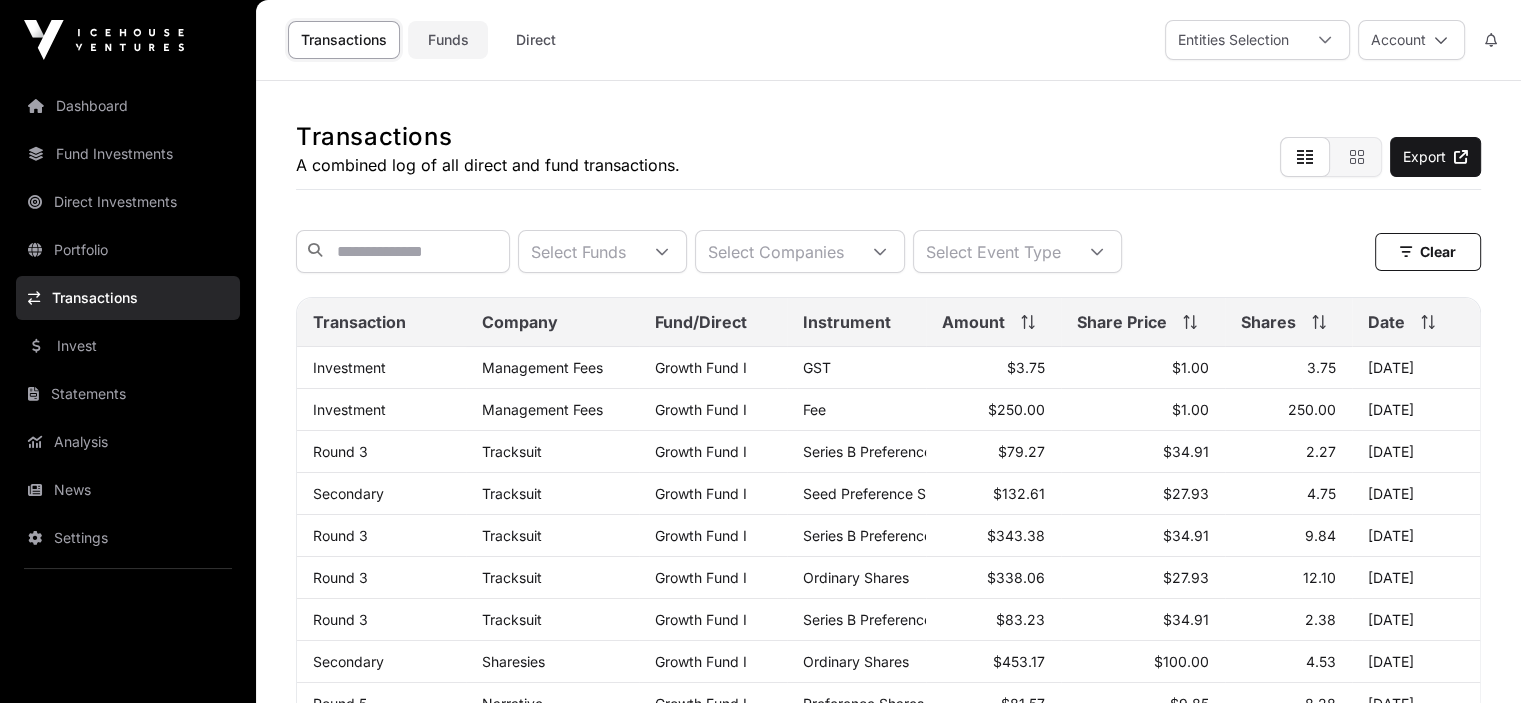 click on "Funds" 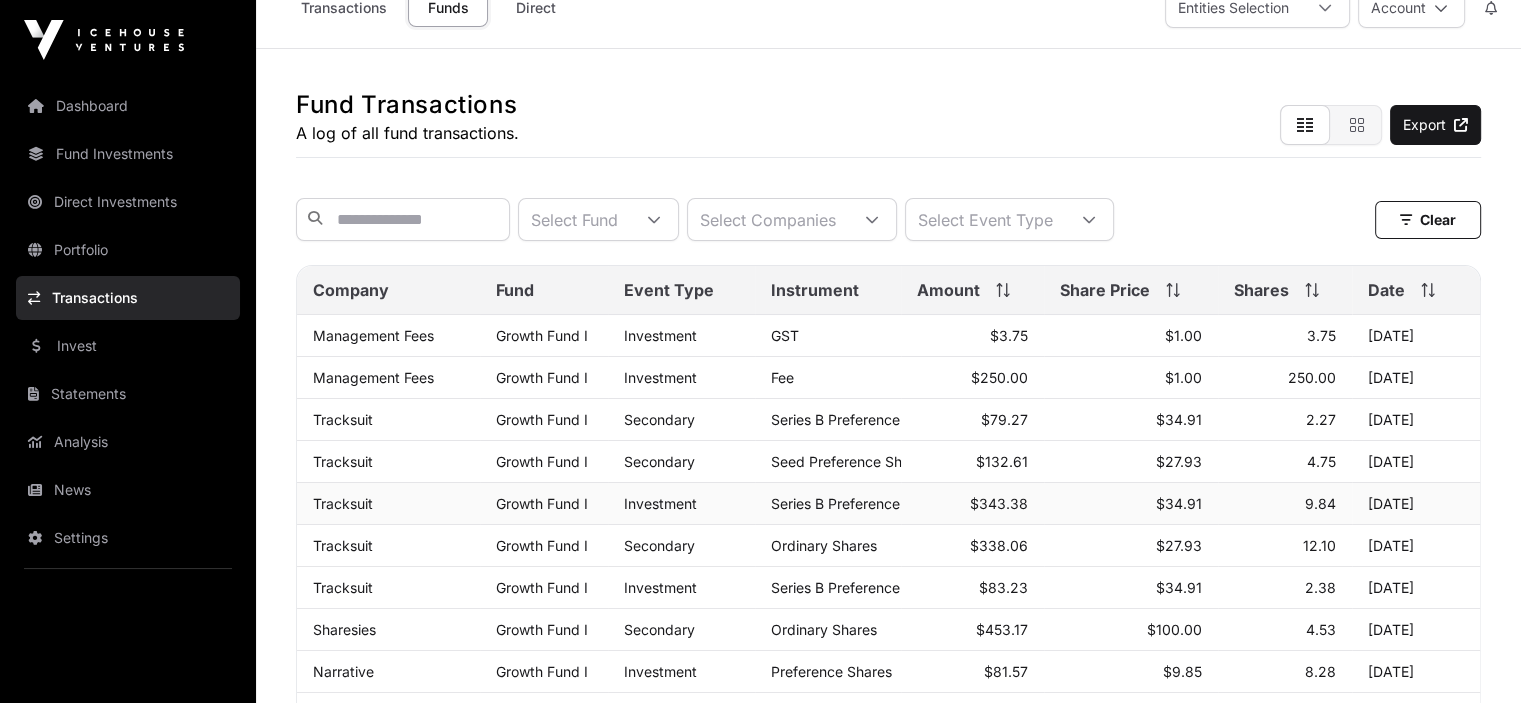 scroll, scrollTop: 0, scrollLeft: 0, axis: both 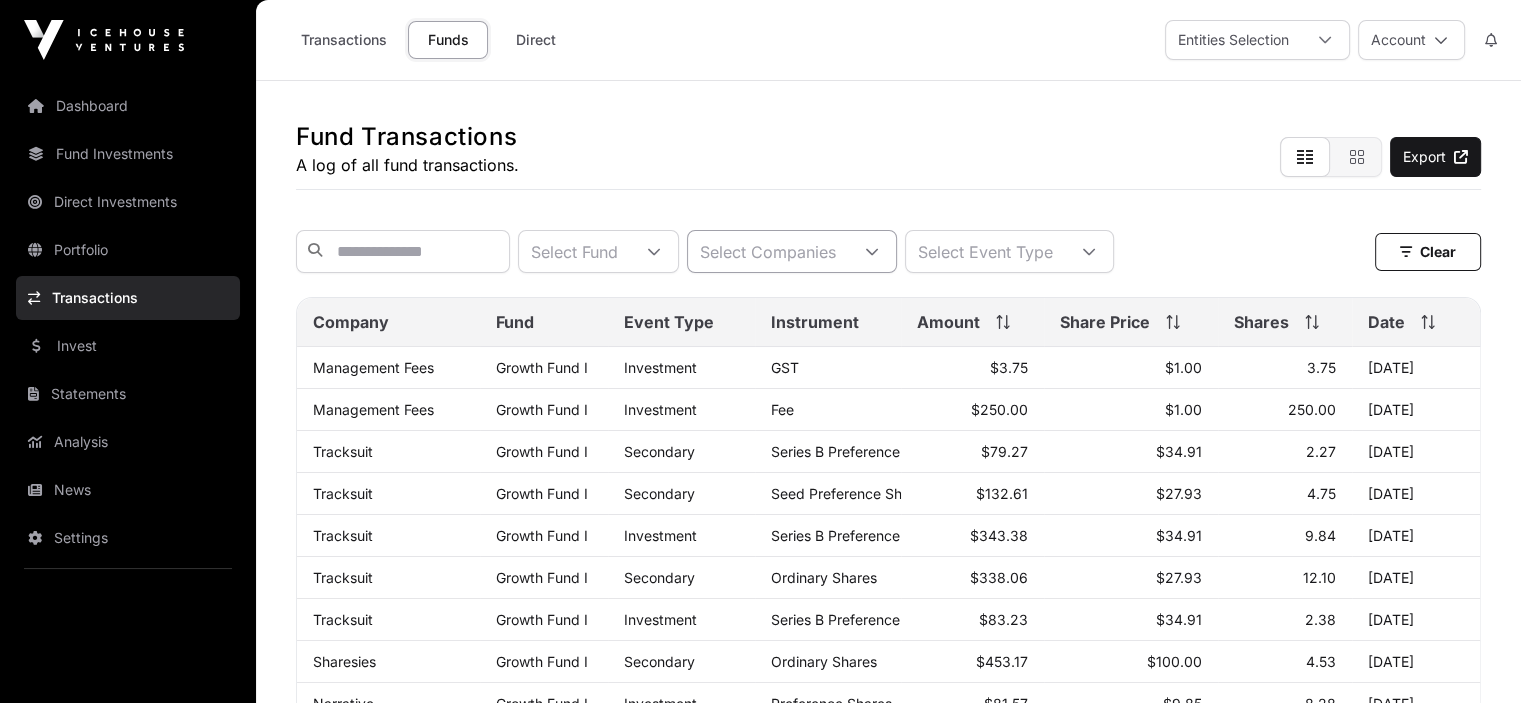 click 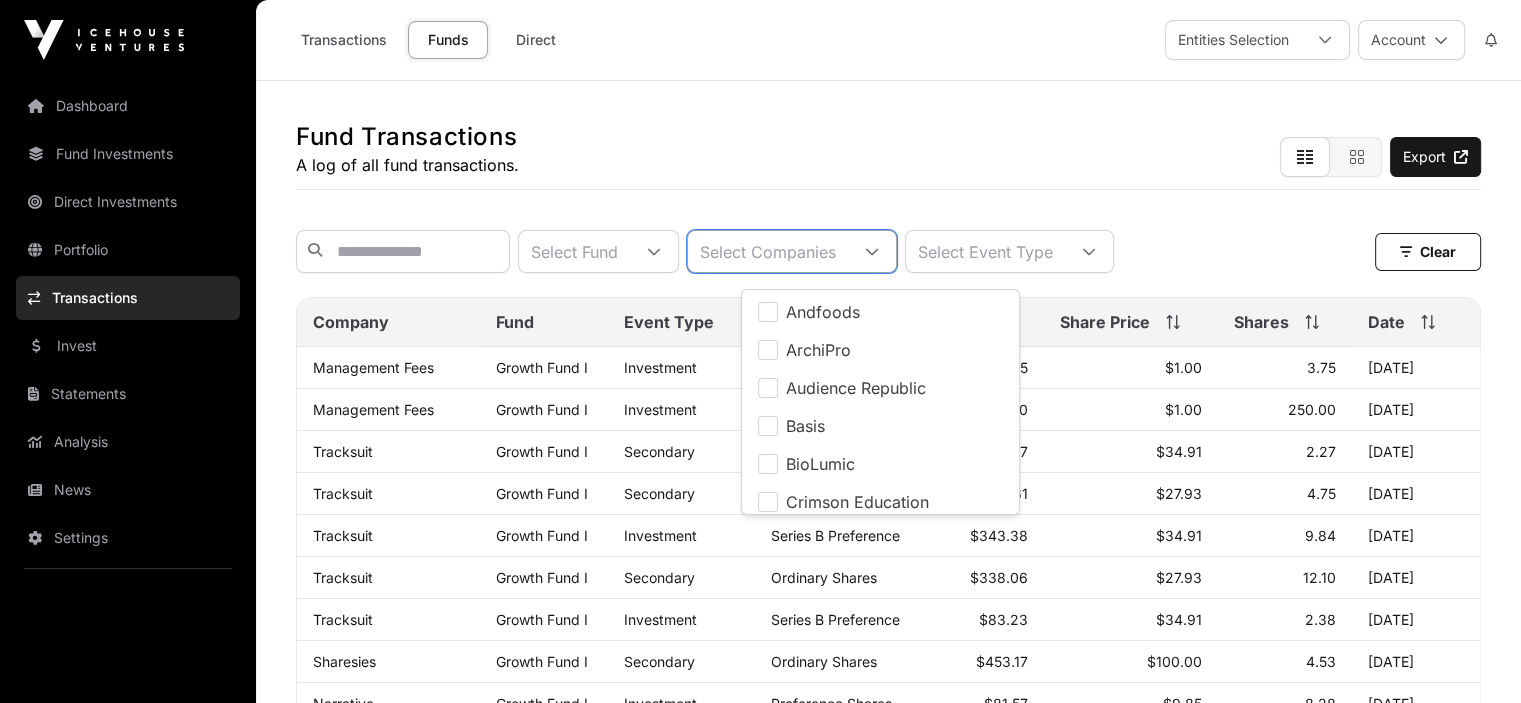 scroll, scrollTop: 20, scrollLeft: 12, axis: both 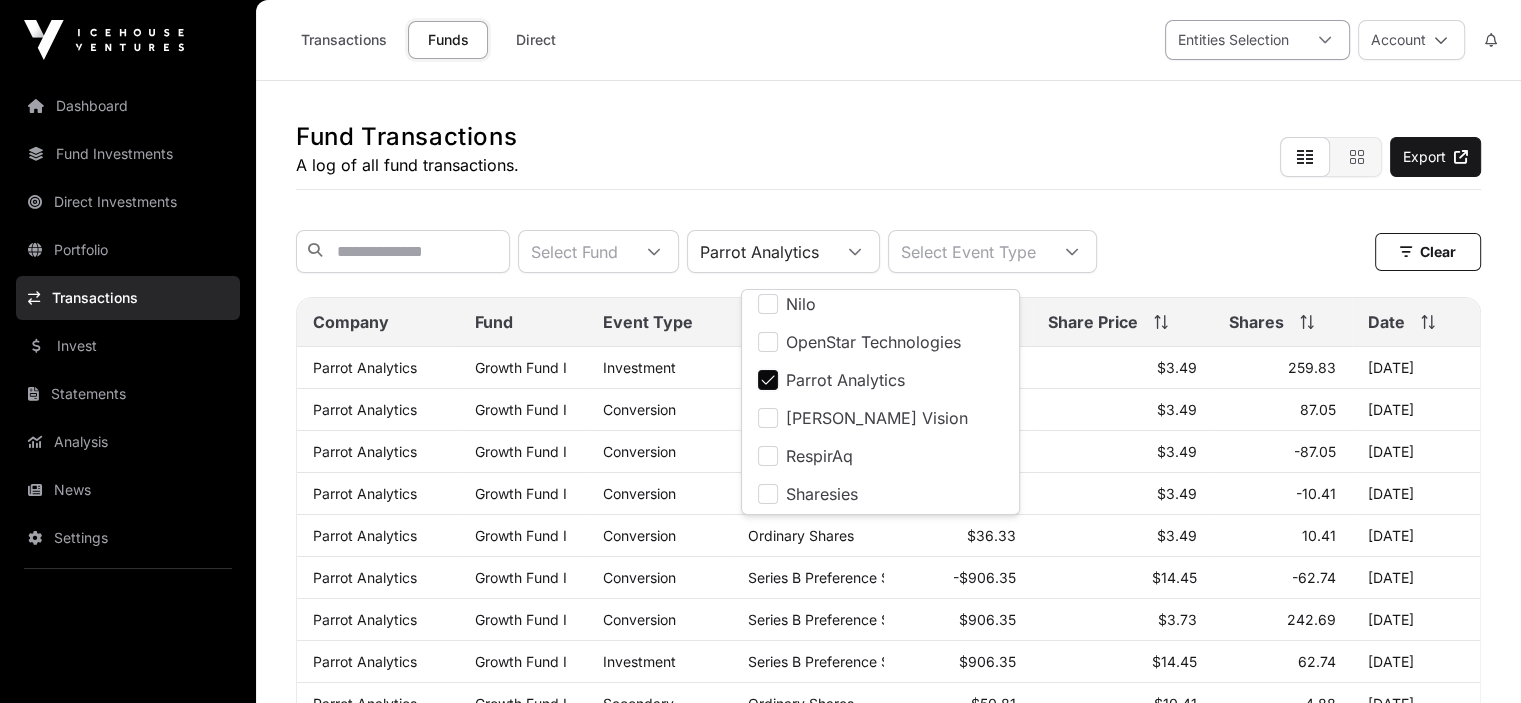 click on "Entities Selection" 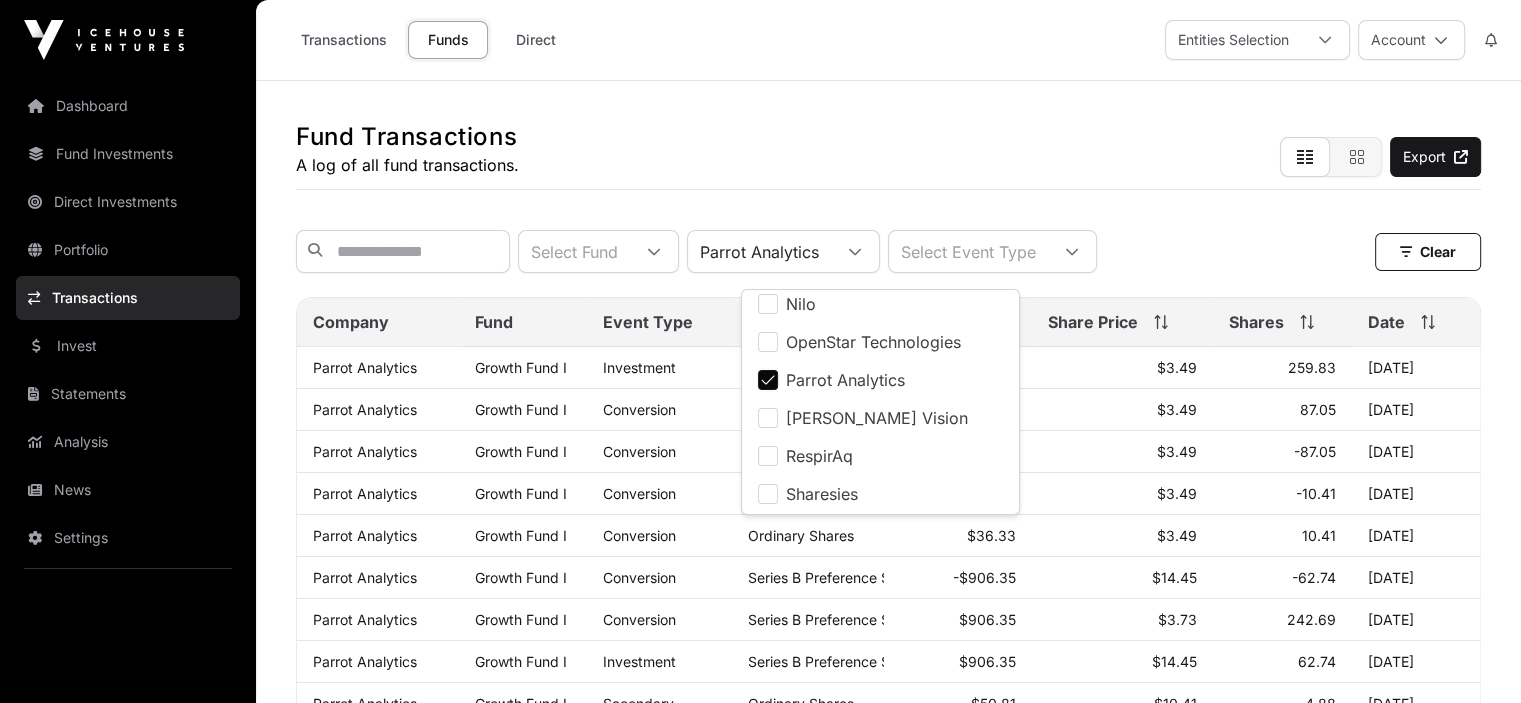scroll, scrollTop: 20, scrollLeft: 12, axis: both 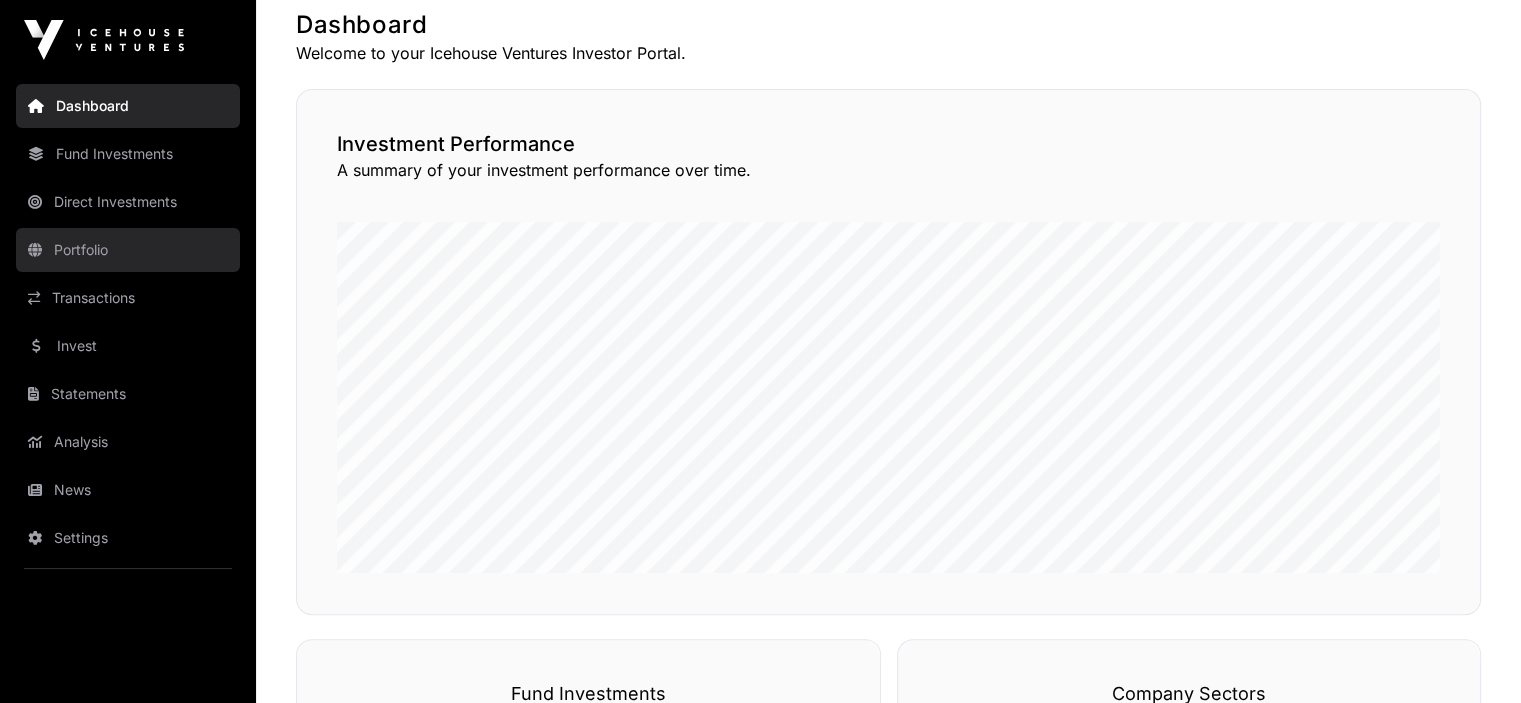 click on "Portfolio" 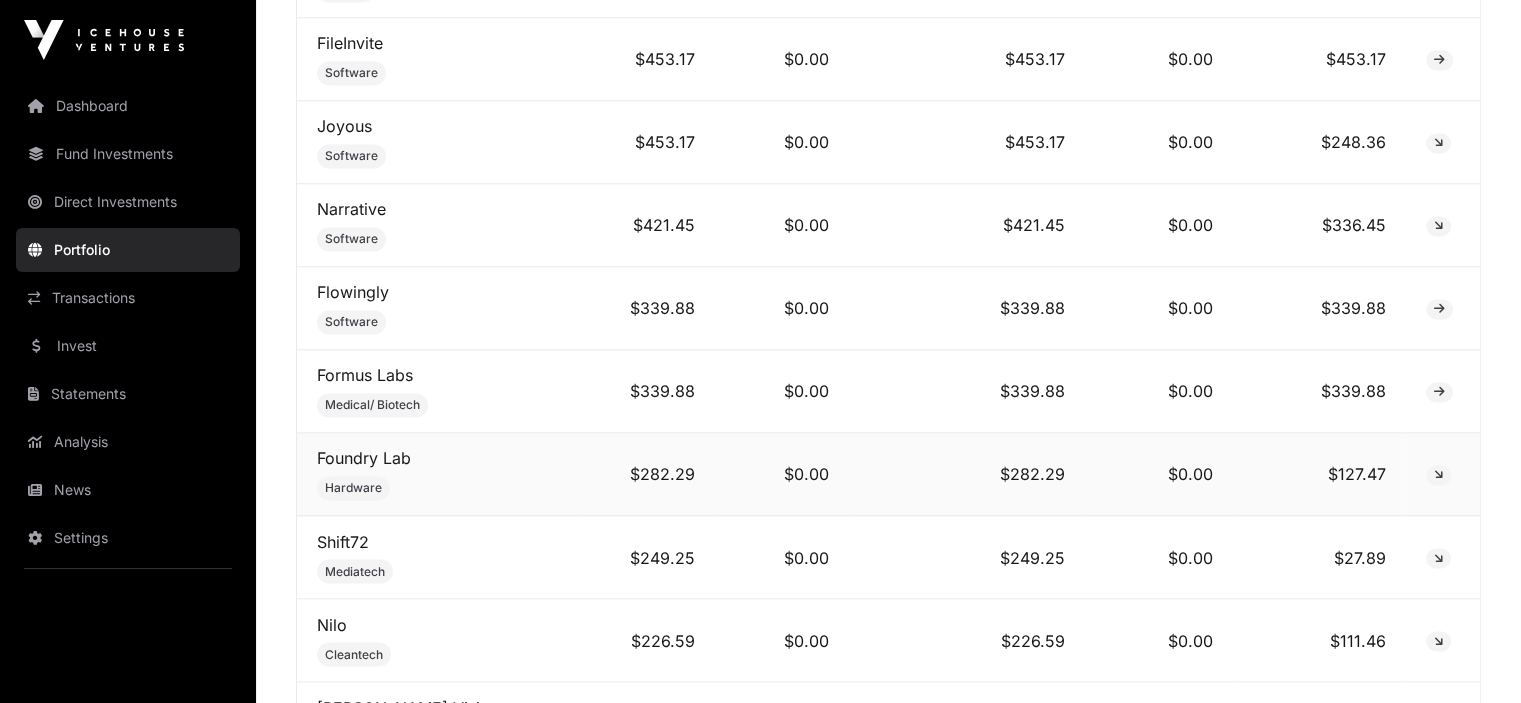 scroll, scrollTop: 3300, scrollLeft: 0, axis: vertical 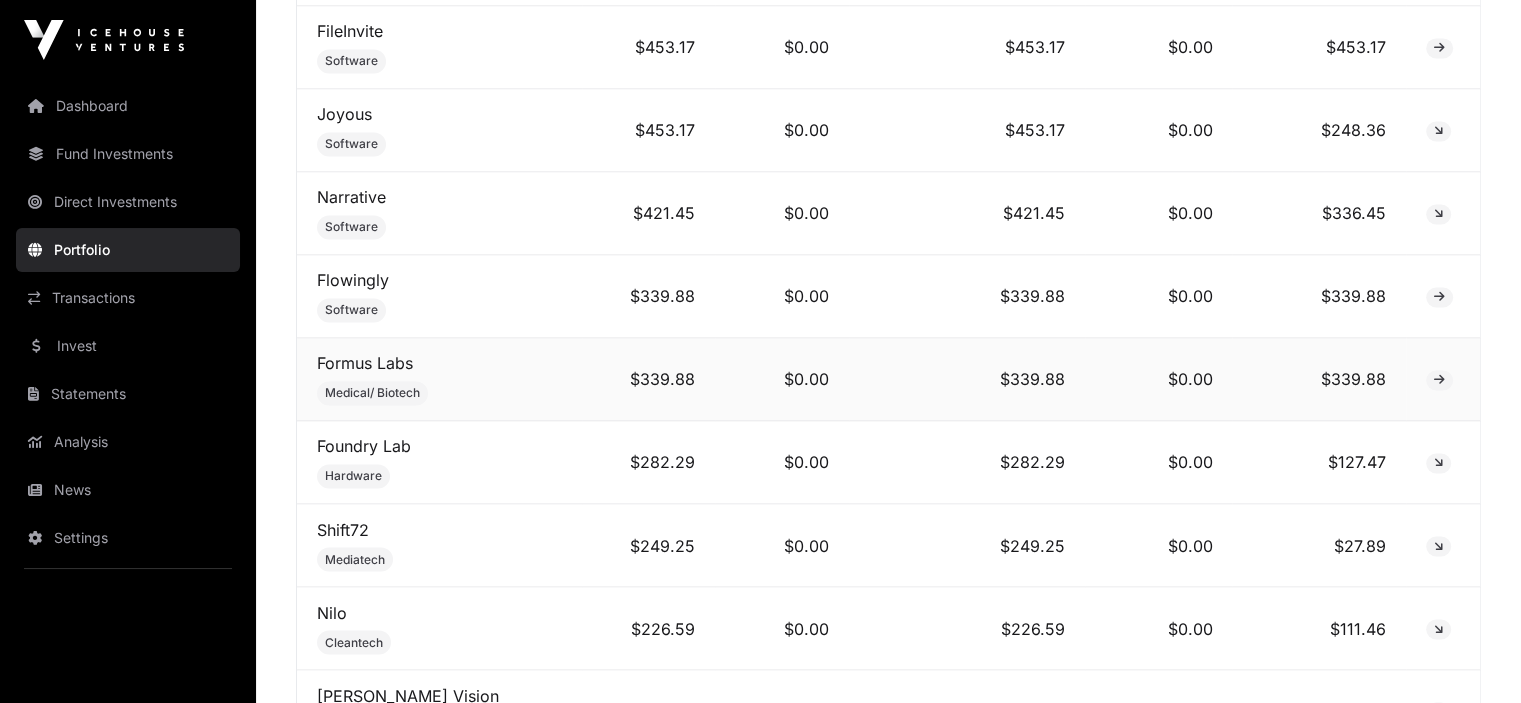 click on "Formus Labs    Medical/ Biotech" 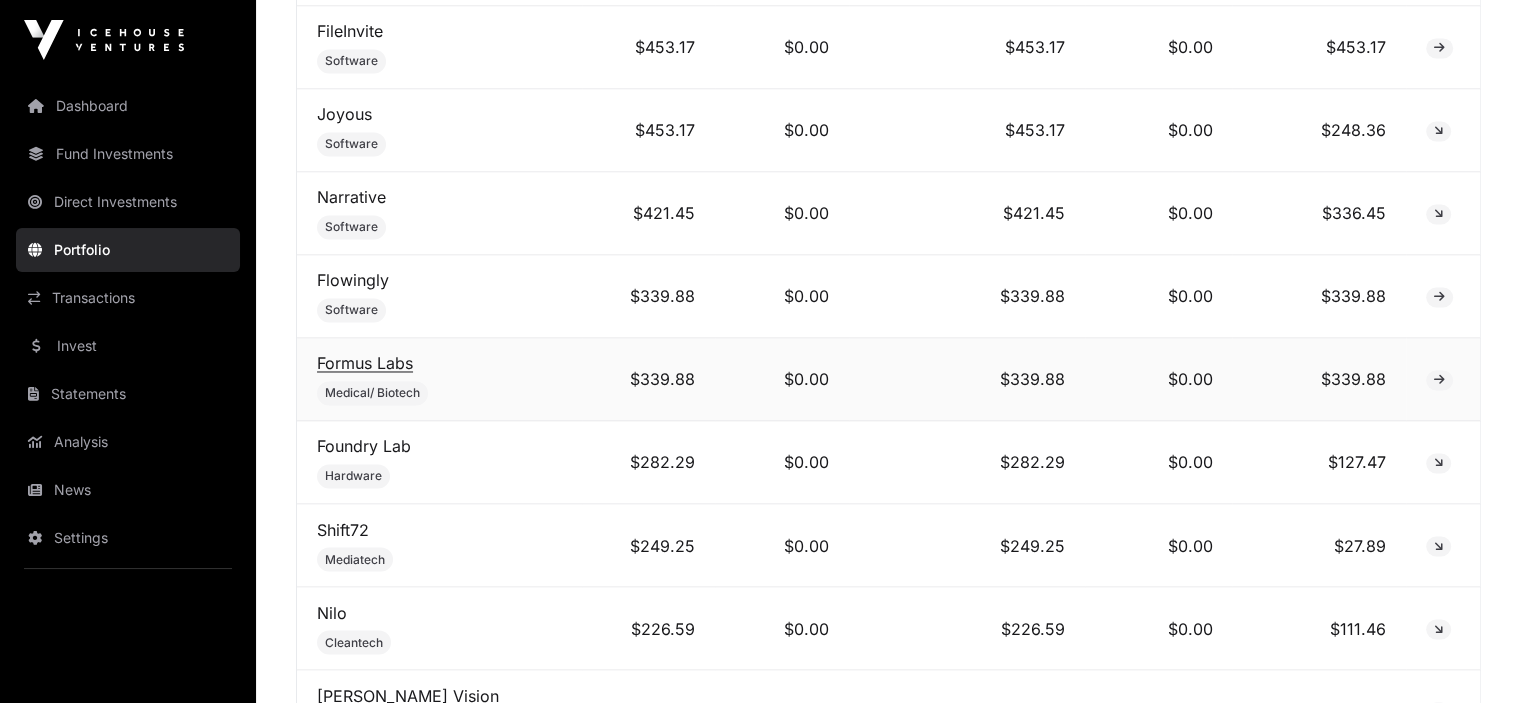click on "Formus Labs" 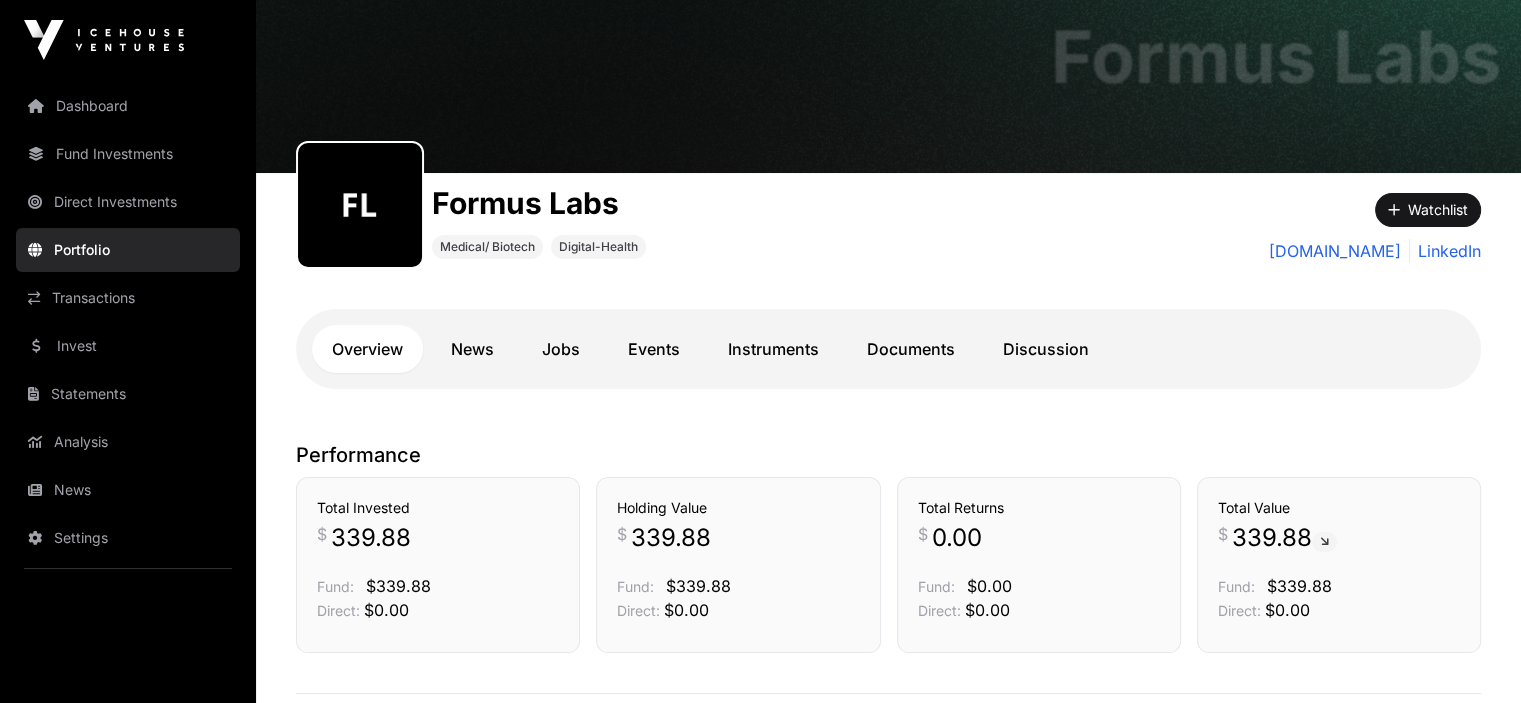scroll, scrollTop: 200, scrollLeft: 0, axis: vertical 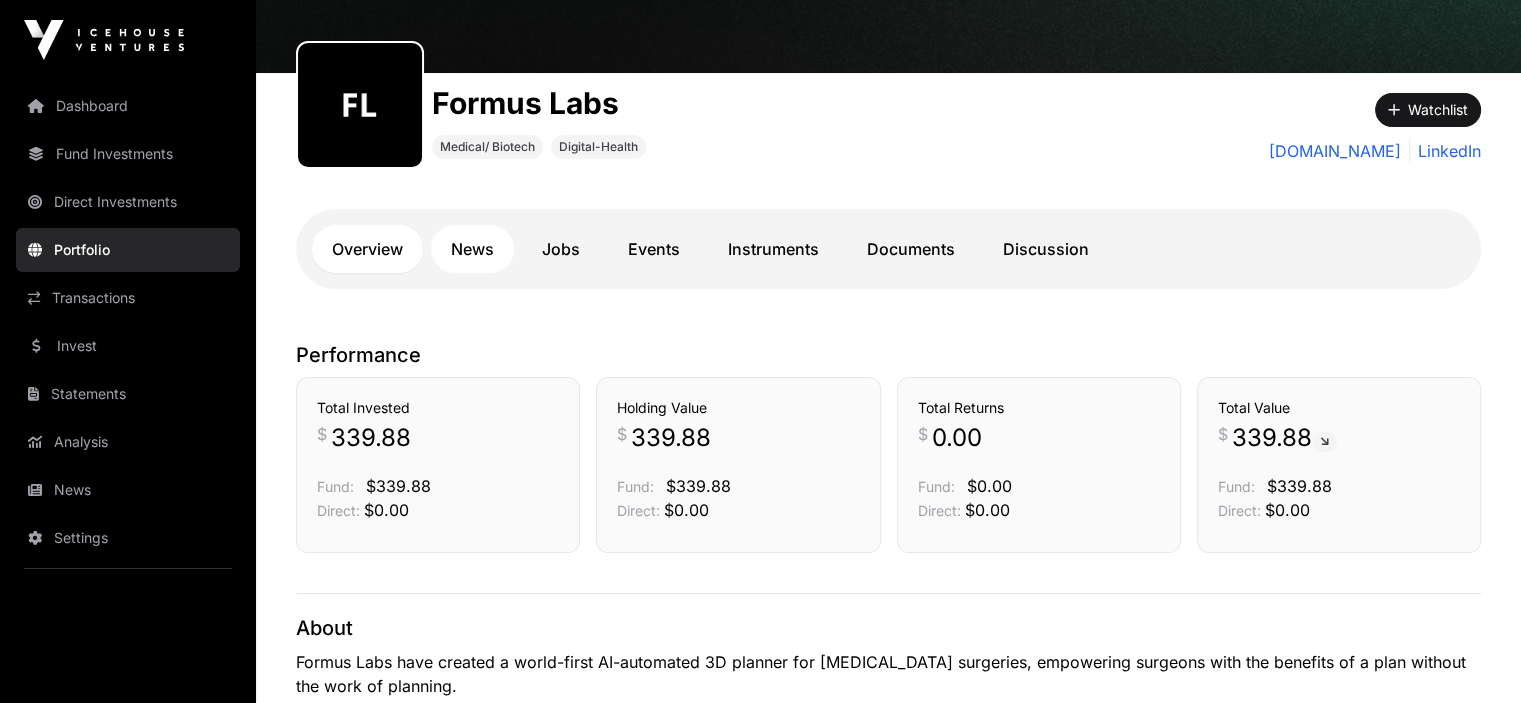 click on "News" 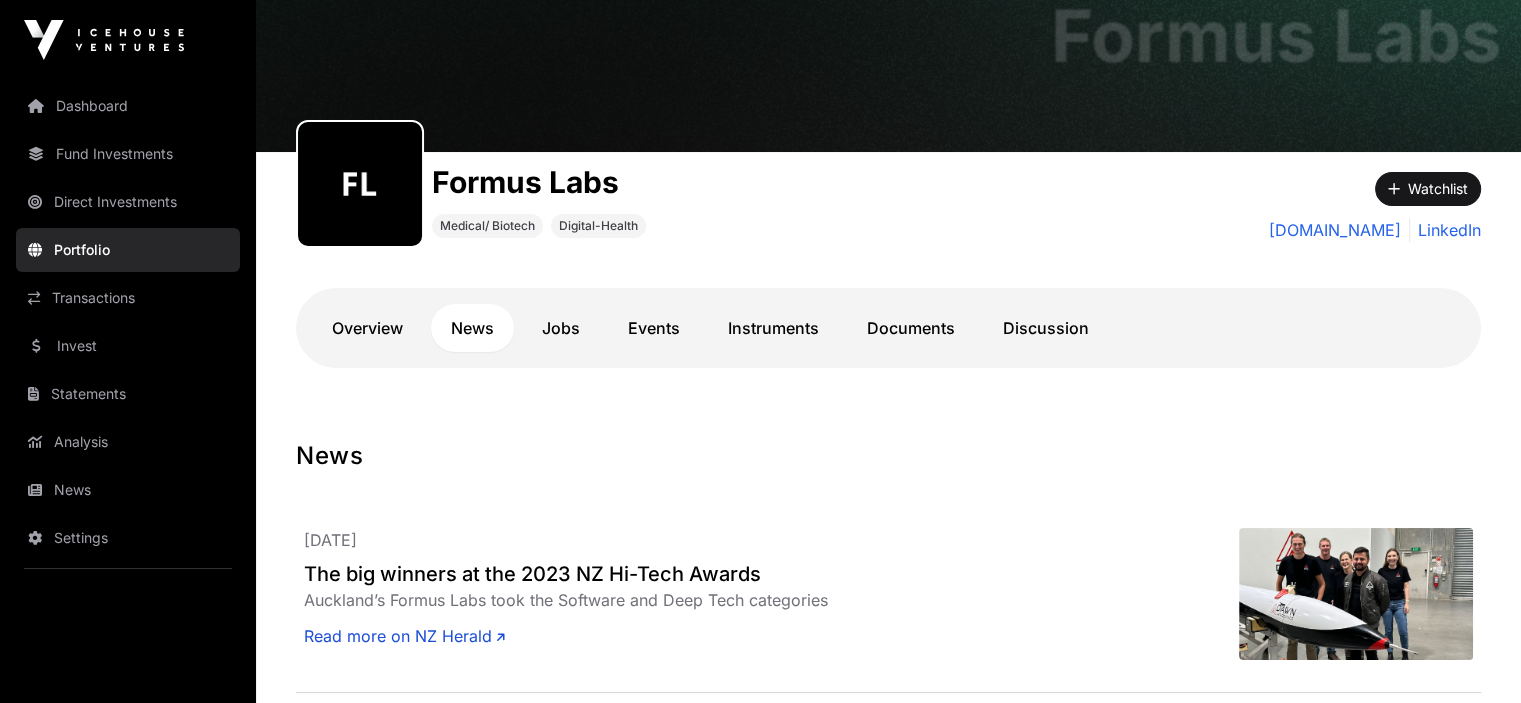 scroll, scrollTop: 0, scrollLeft: 0, axis: both 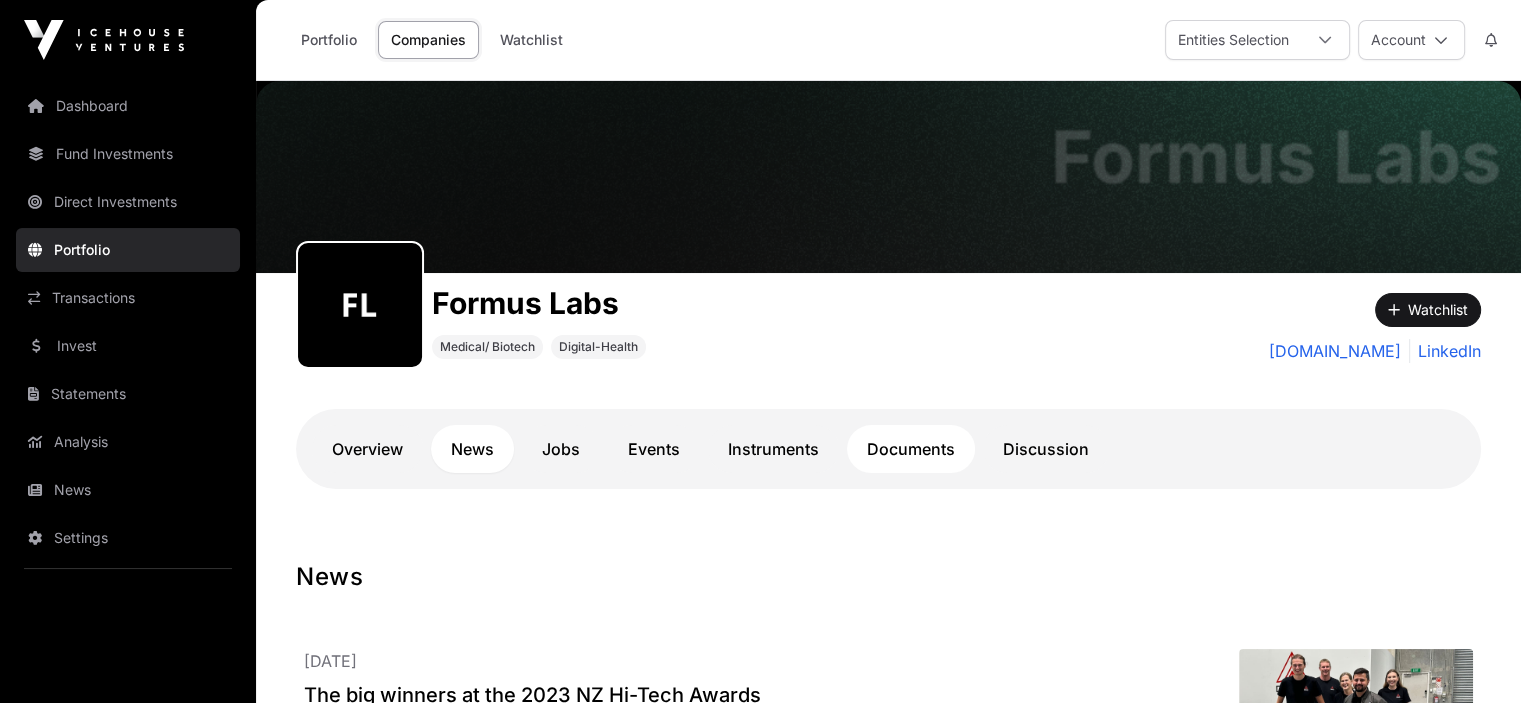 click on "Documents" 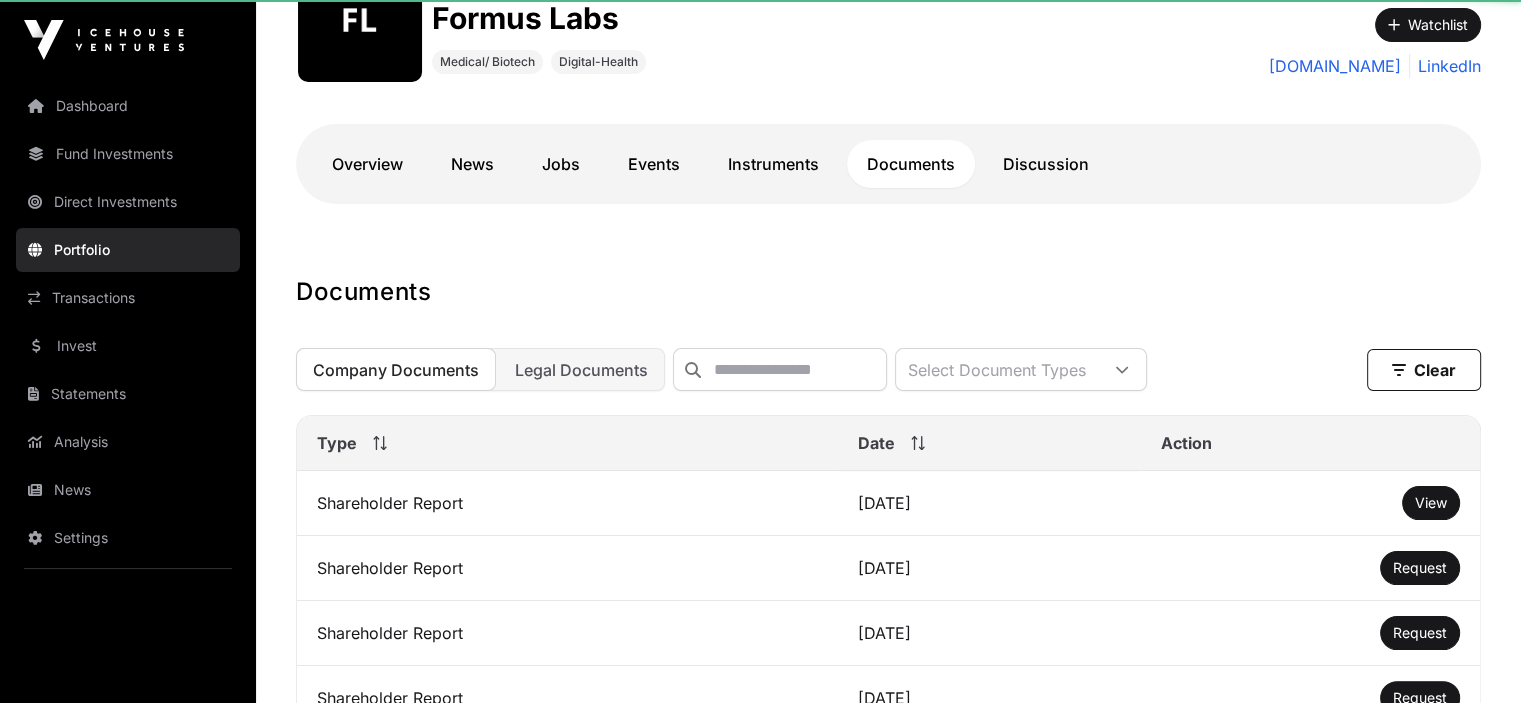 scroll, scrollTop: 300, scrollLeft: 0, axis: vertical 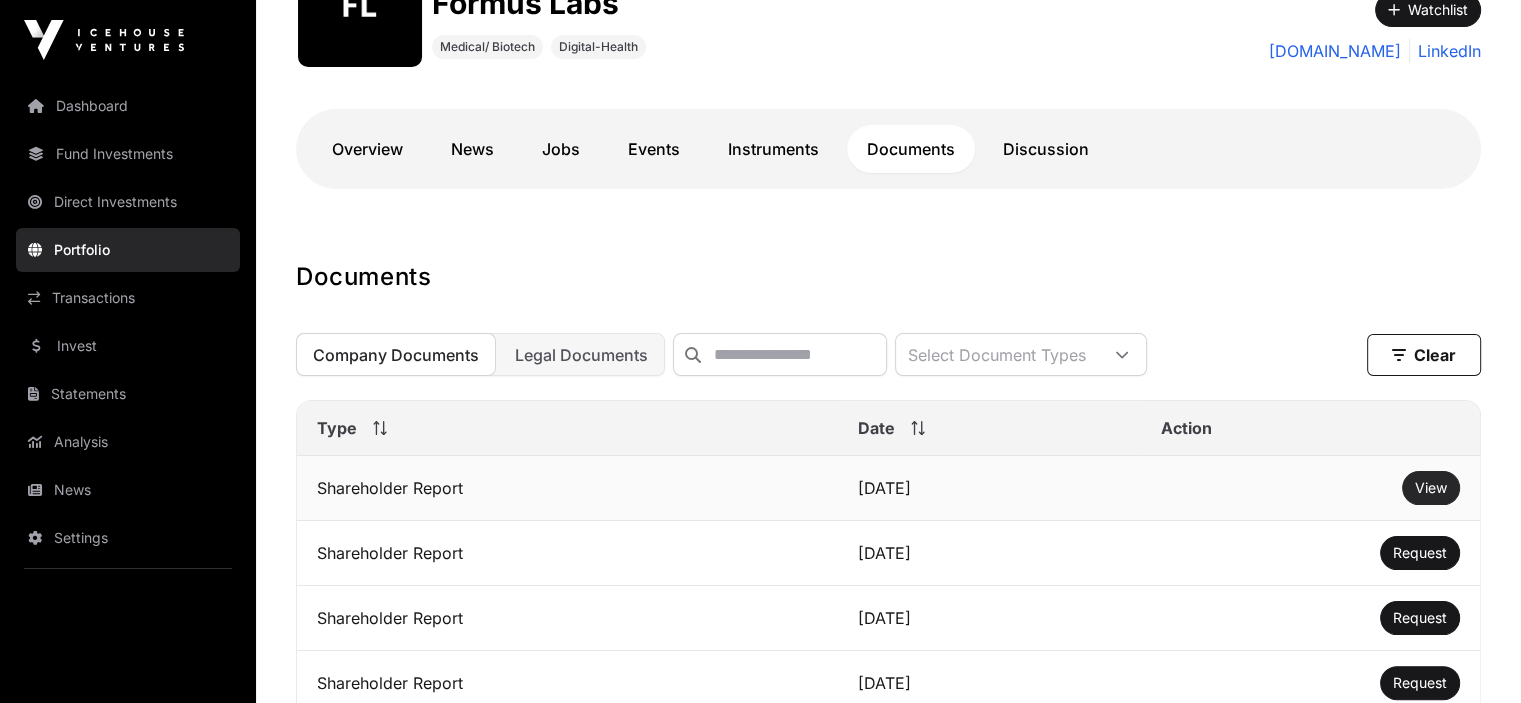 click on "View" 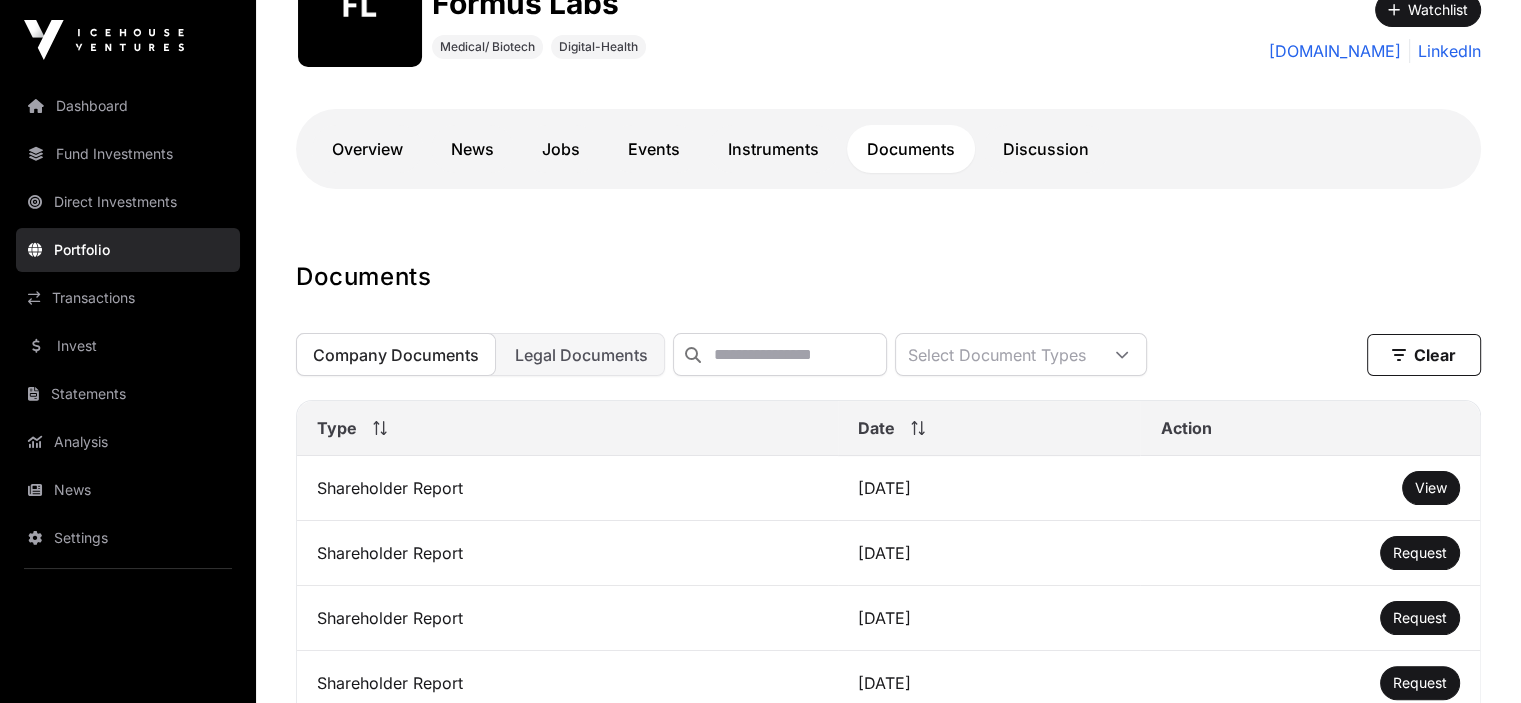 scroll, scrollTop: 200, scrollLeft: 0, axis: vertical 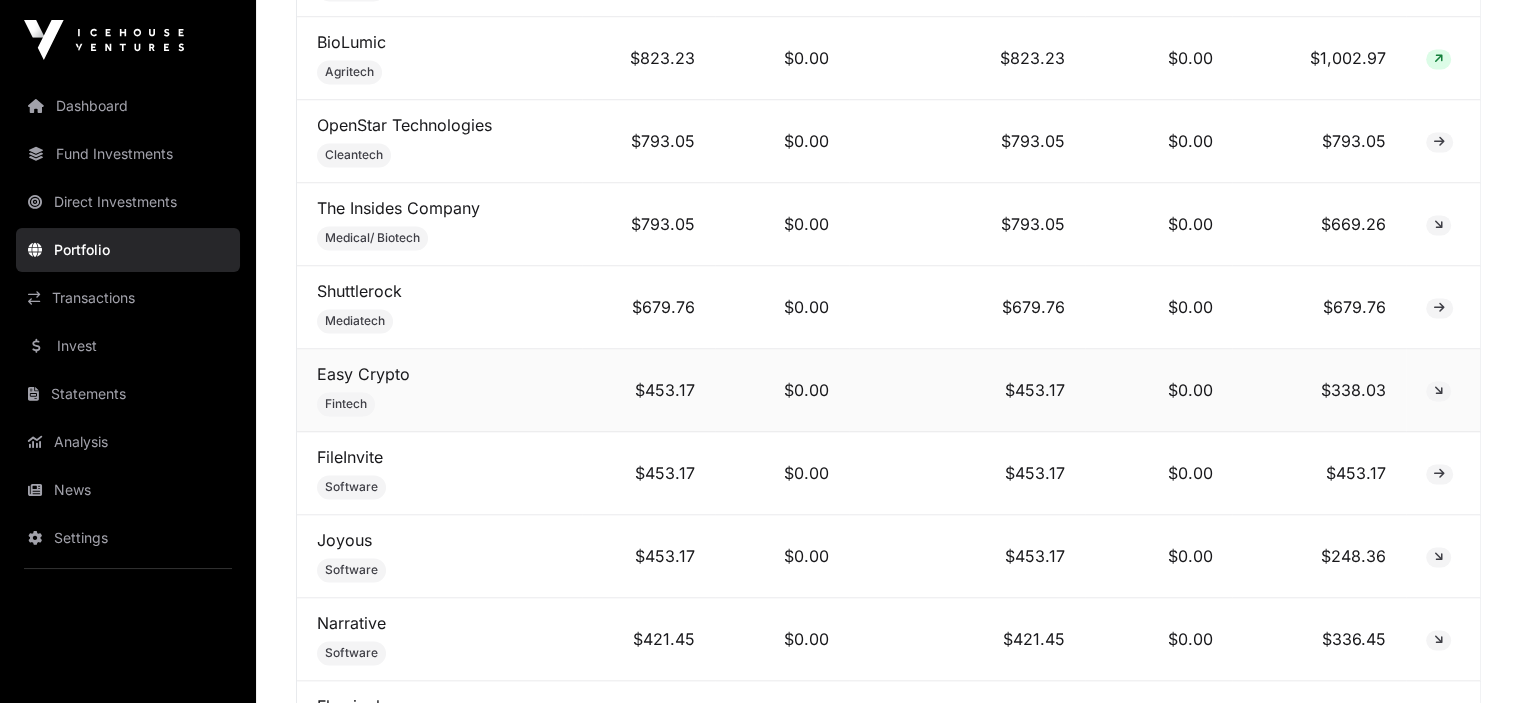 click on "Easy Crypto" 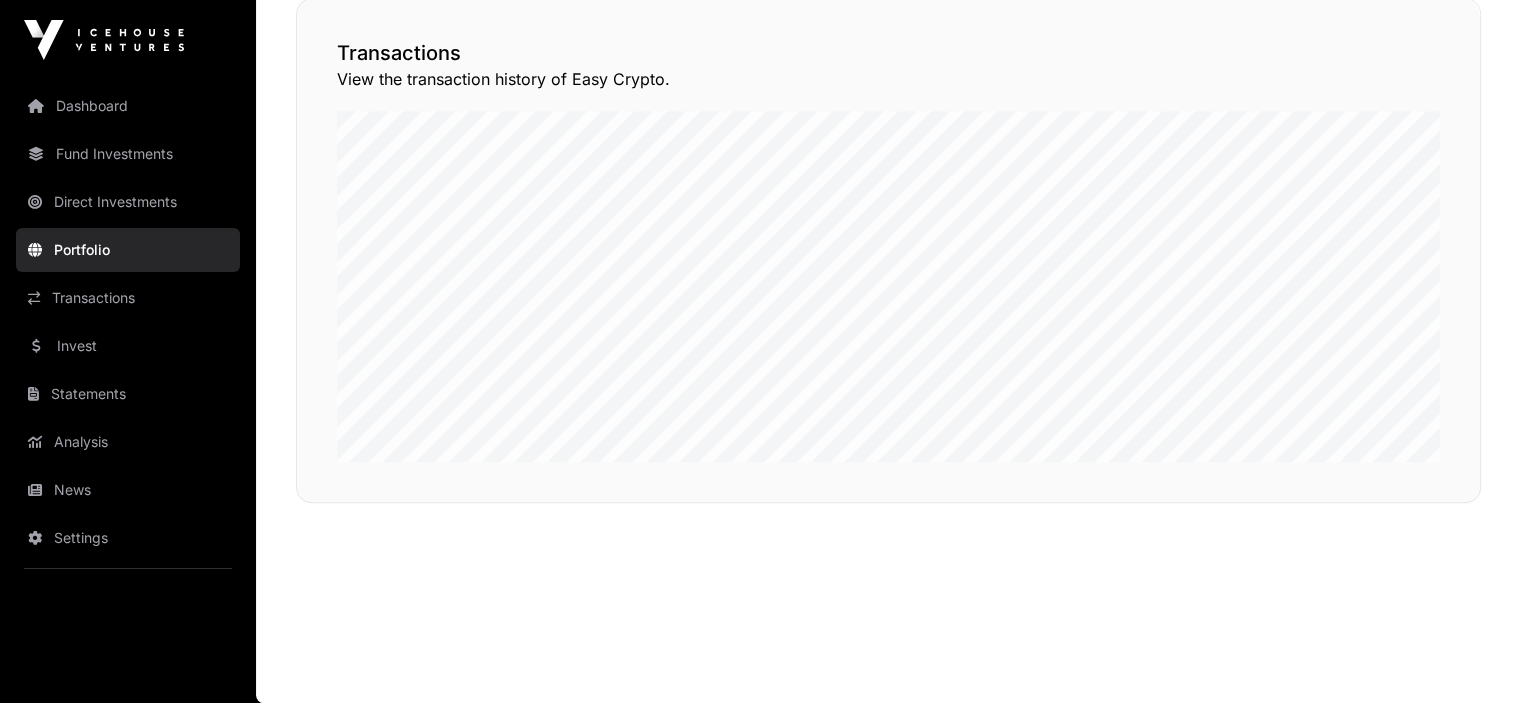 scroll, scrollTop: 0, scrollLeft: 0, axis: both 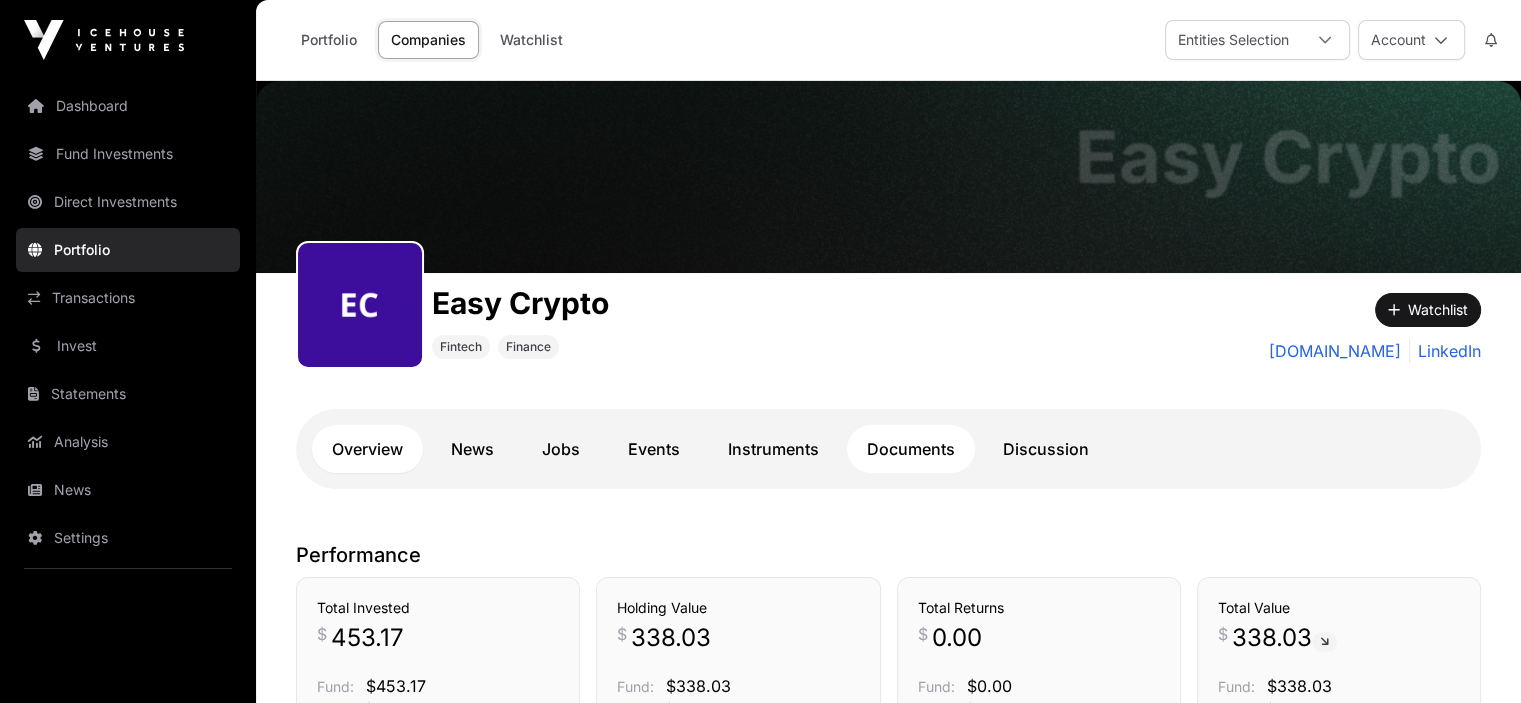 click on "Documents" 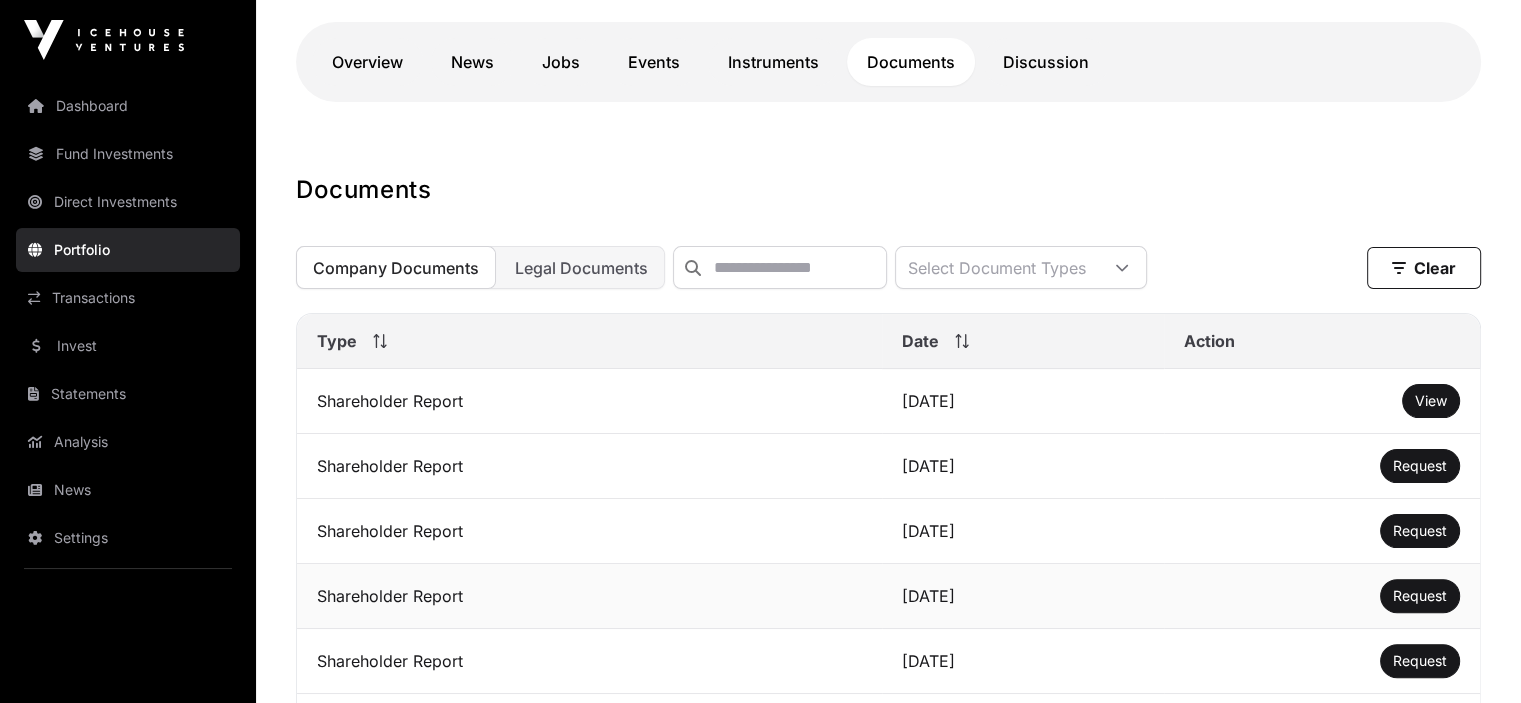 scroll, scrollTop: 400, scrollLeft: 0, axis: vertical 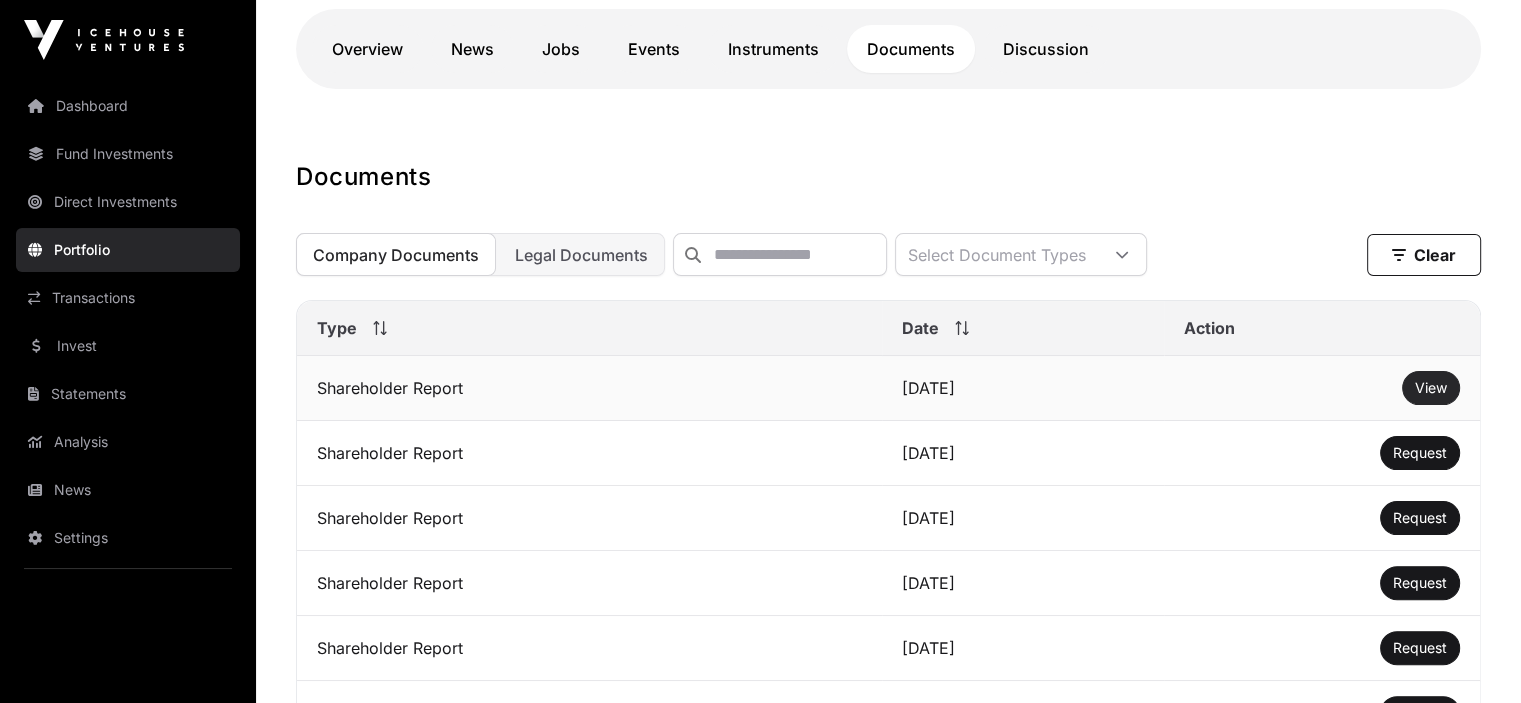 click on "View" 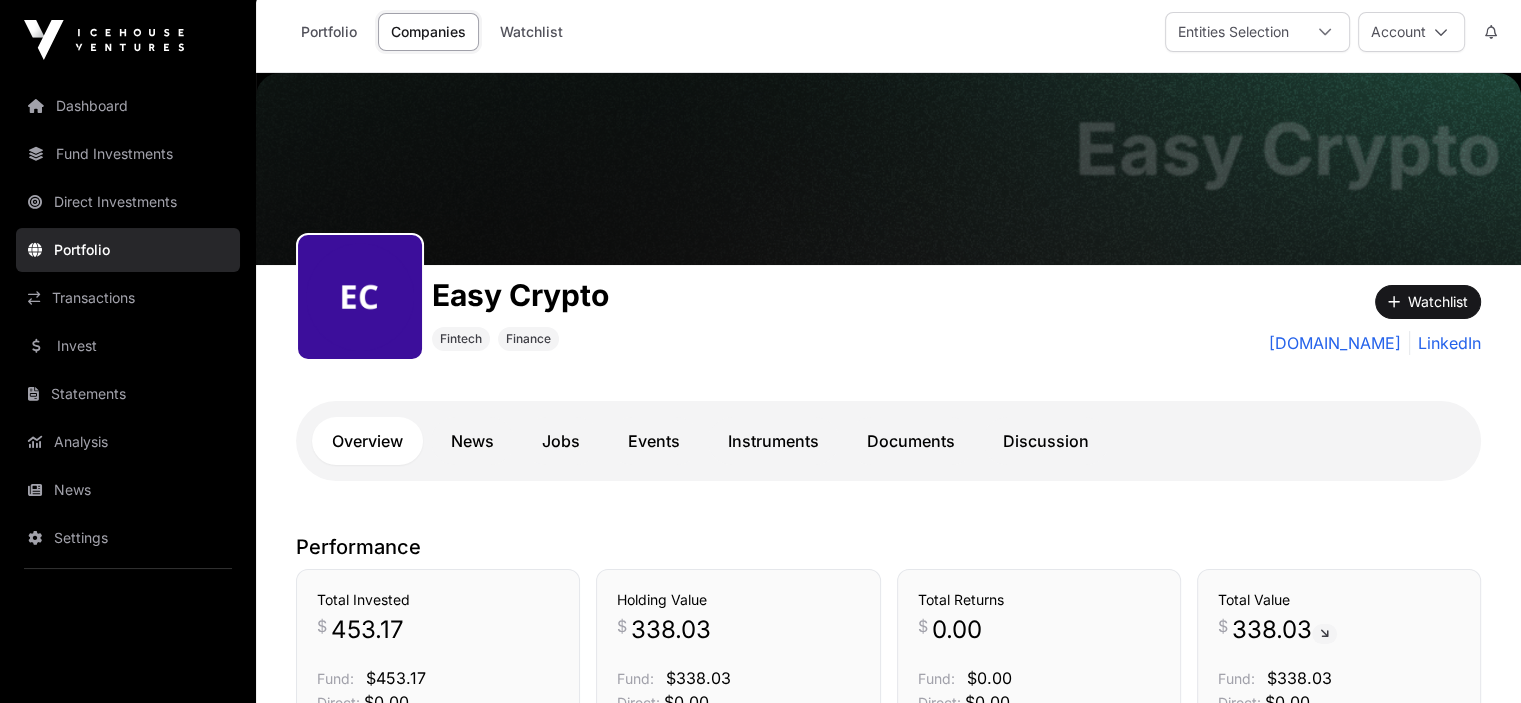 scroll, scrollTop: 0, scrollLeft: 0, axis: both 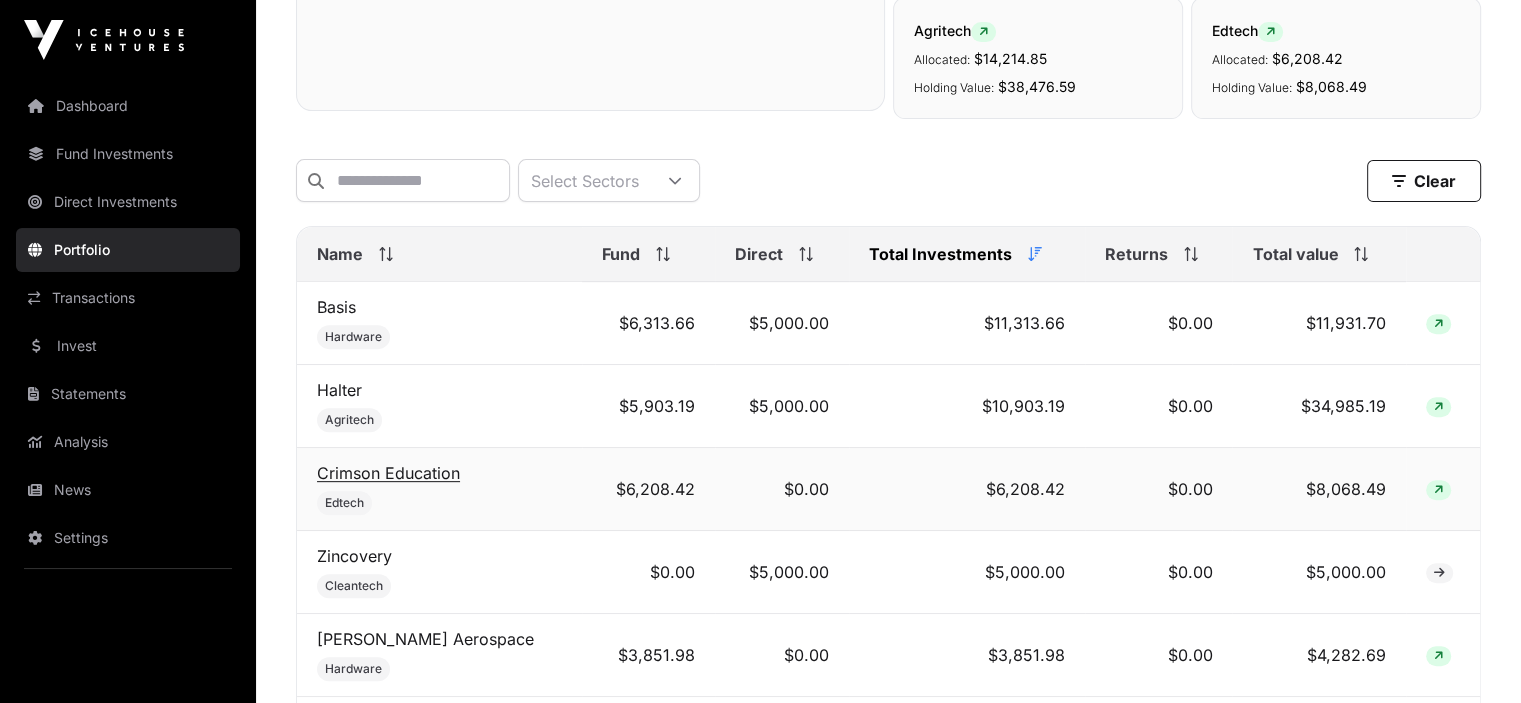 click on "Crimson Education" 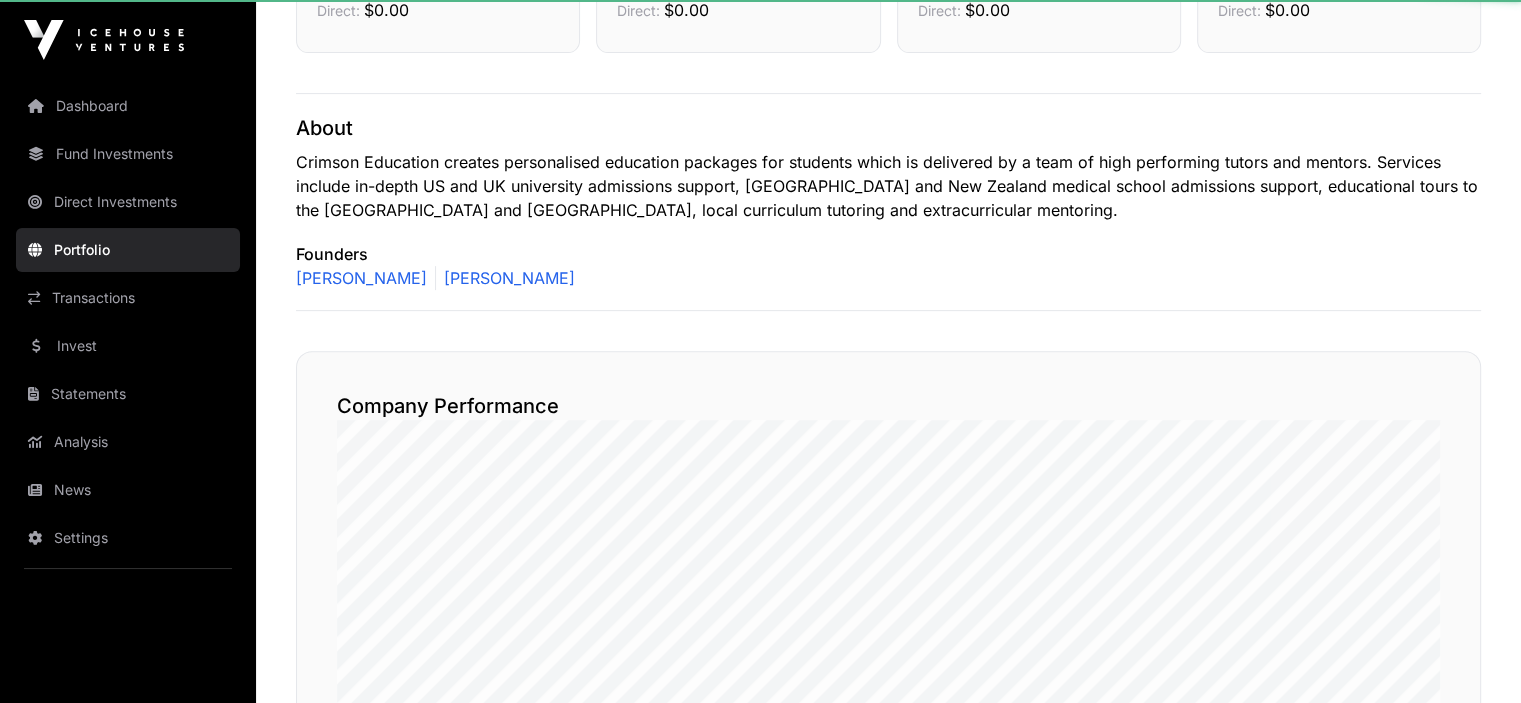 scroll, scrollTop: 0, scrollLeft: 0, axis: both 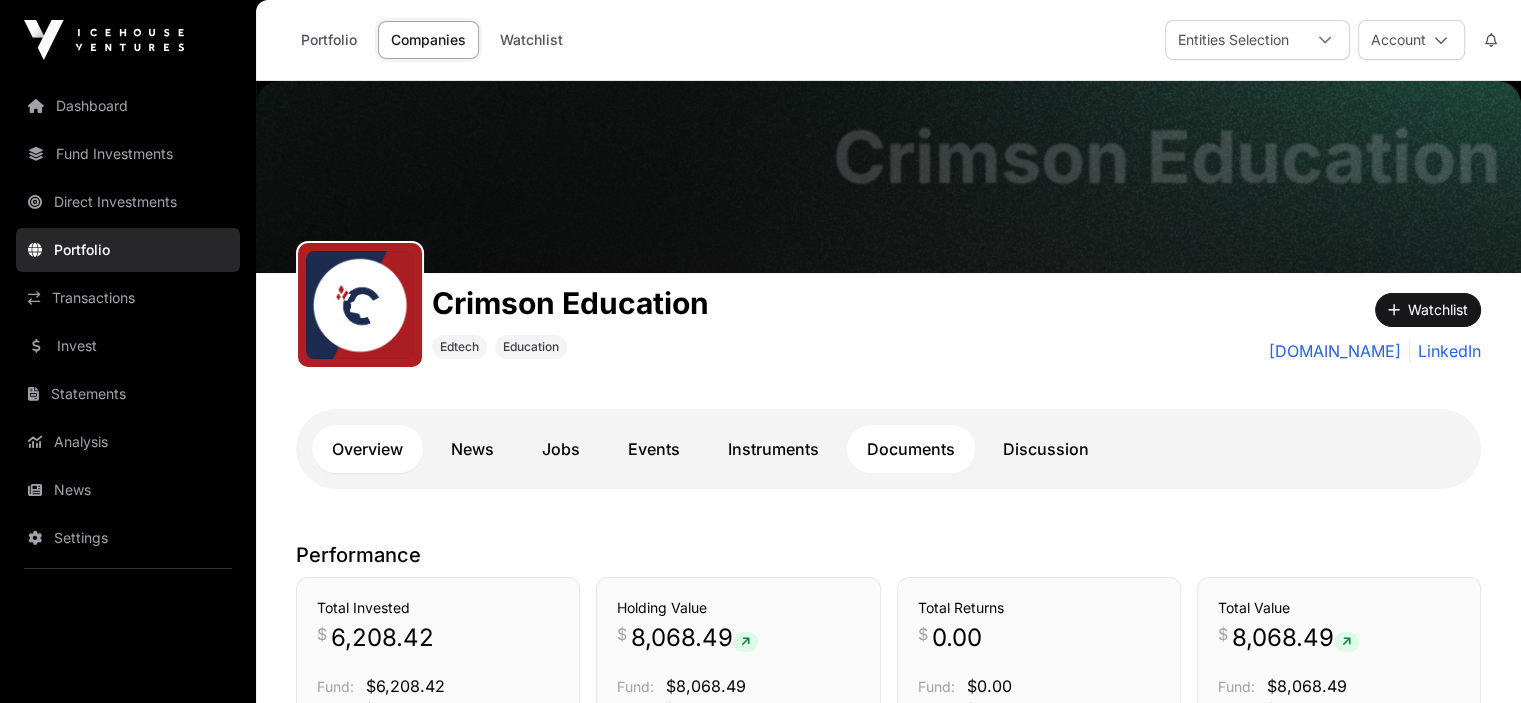 click on "Documents" 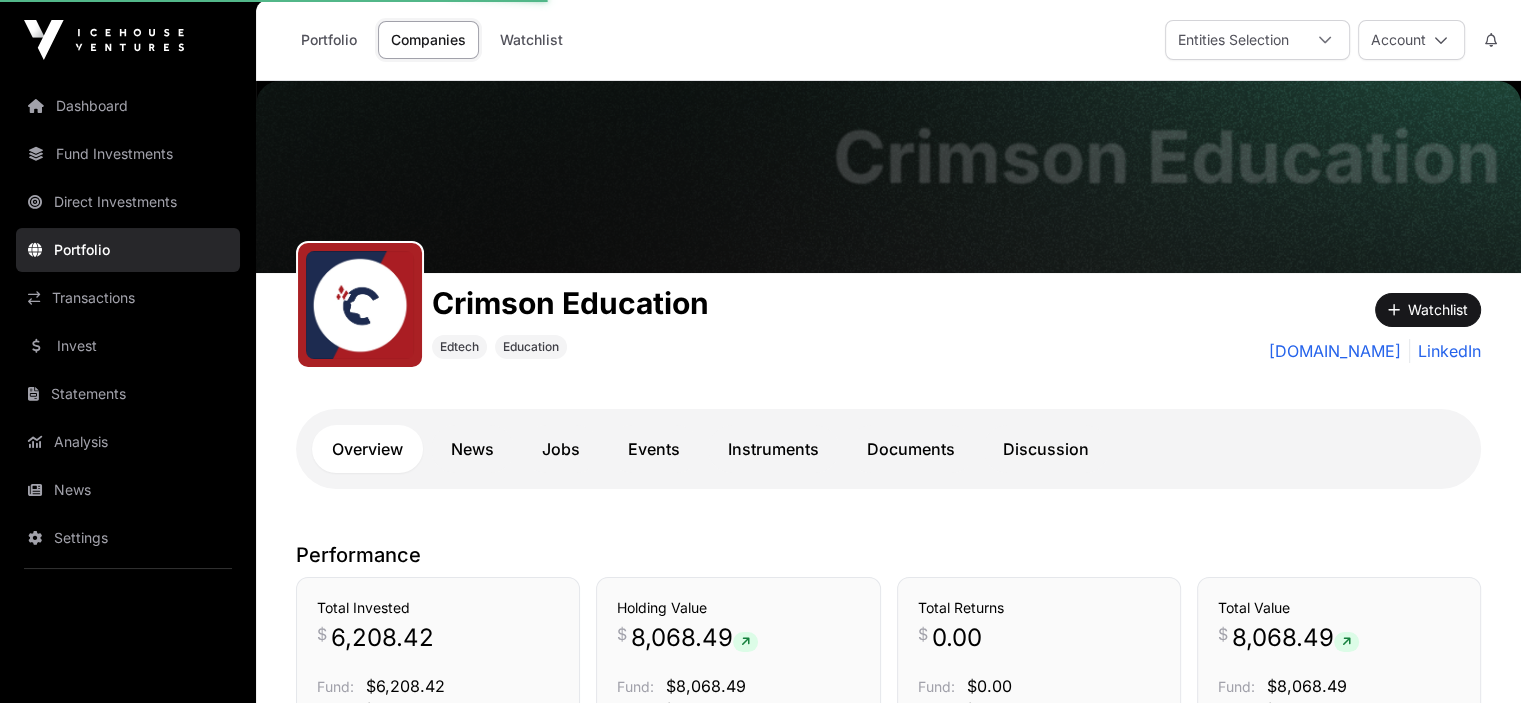 scroll, scrollTop: 100, scrollLeft: 0, axis: vertical 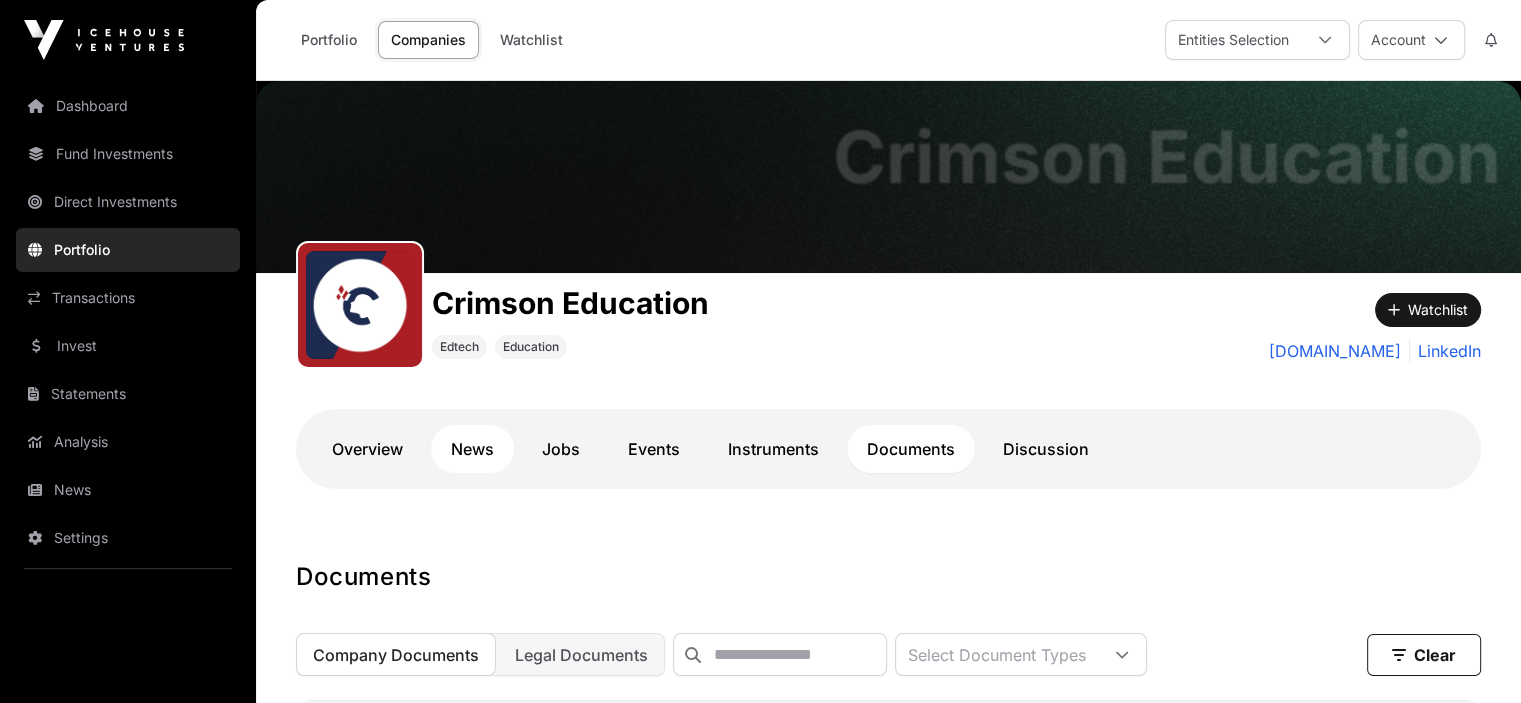 click on "News" 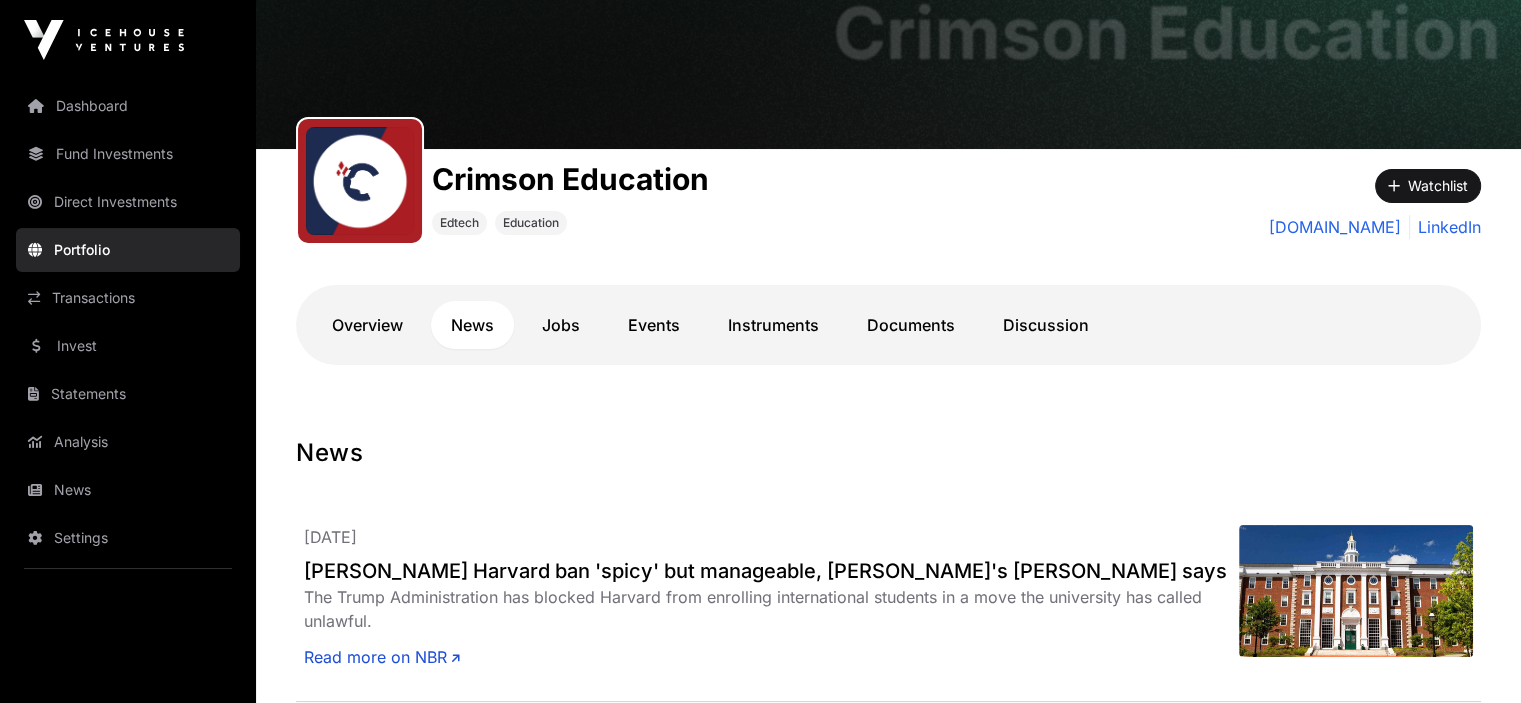 scroll, scrollTop: 0, scrollLeft: 0, axis: both 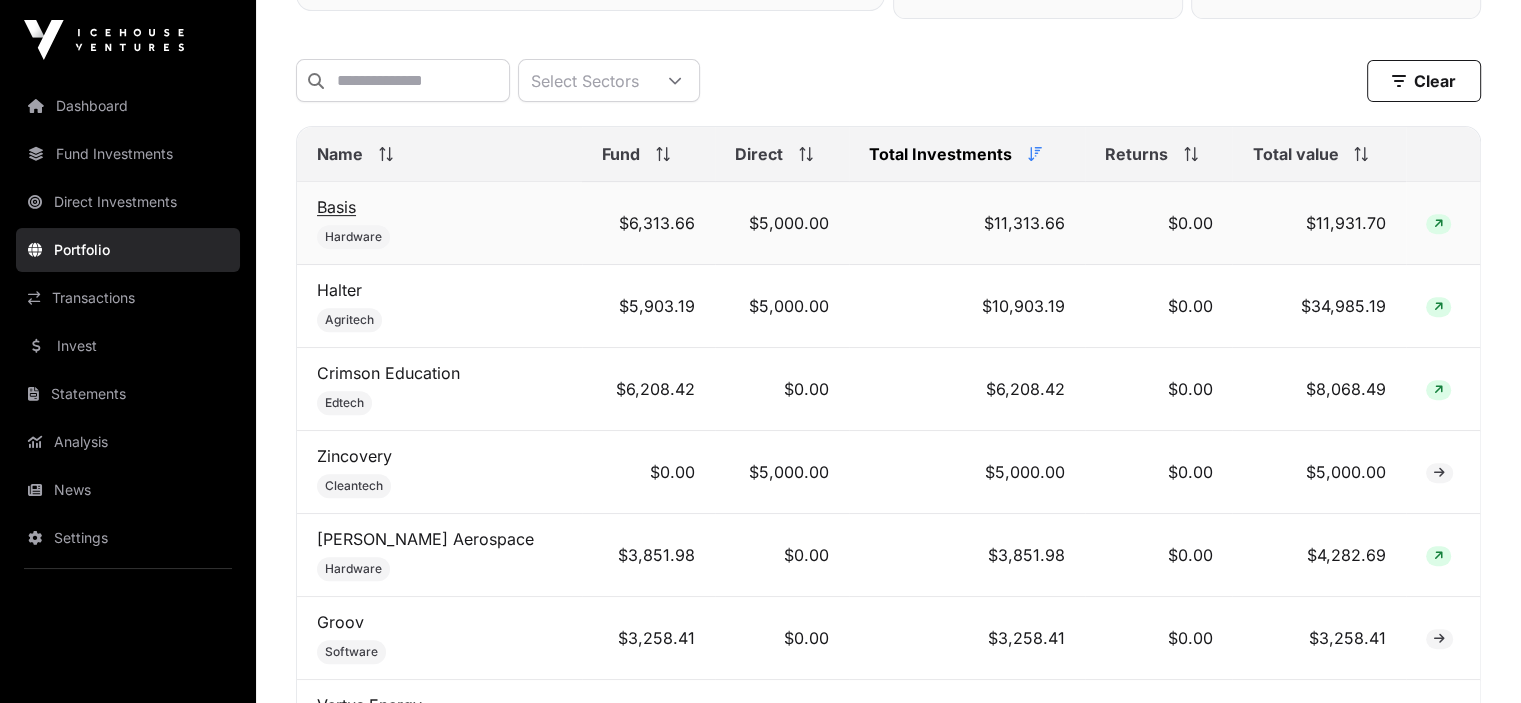 click on "Basis" 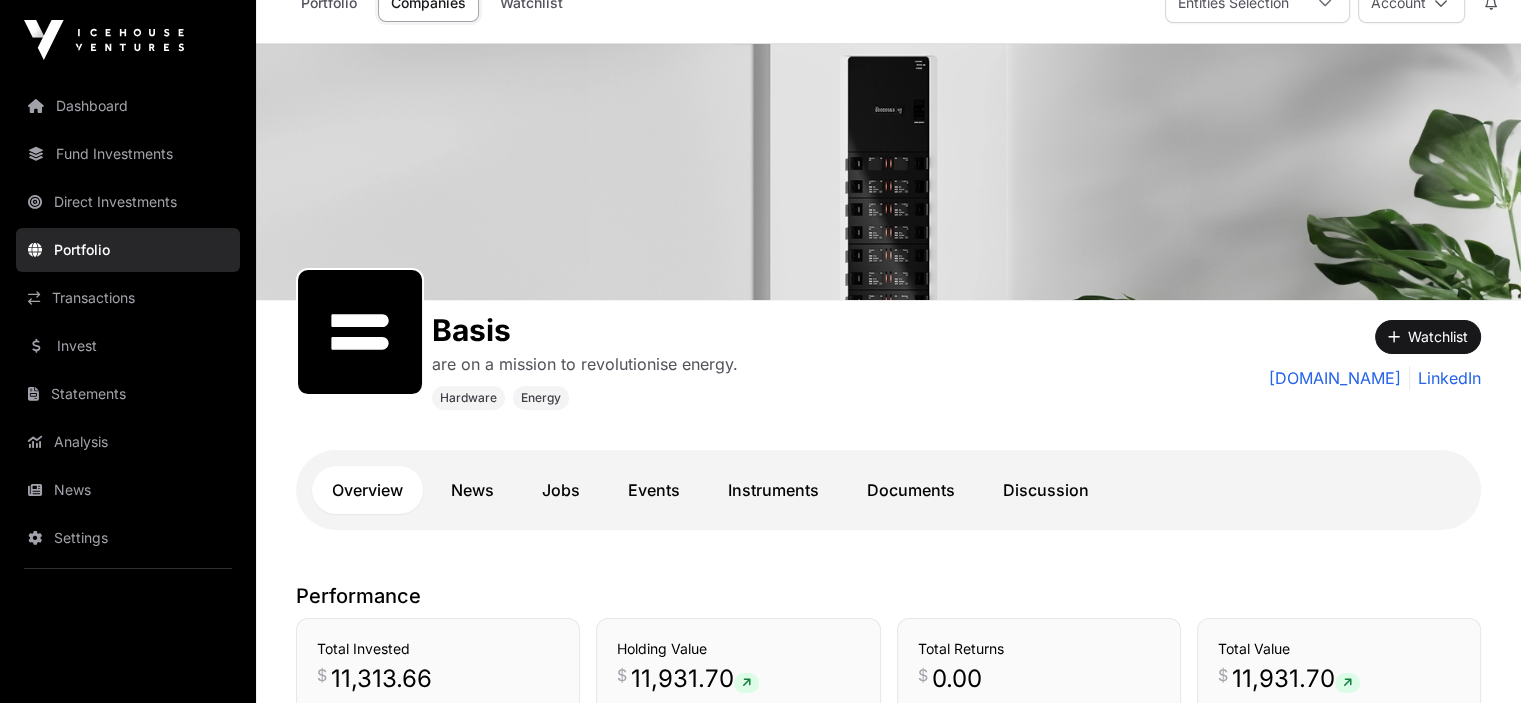 scroll, scrollTop: 100, scrollLeft: 0, axis: vertical 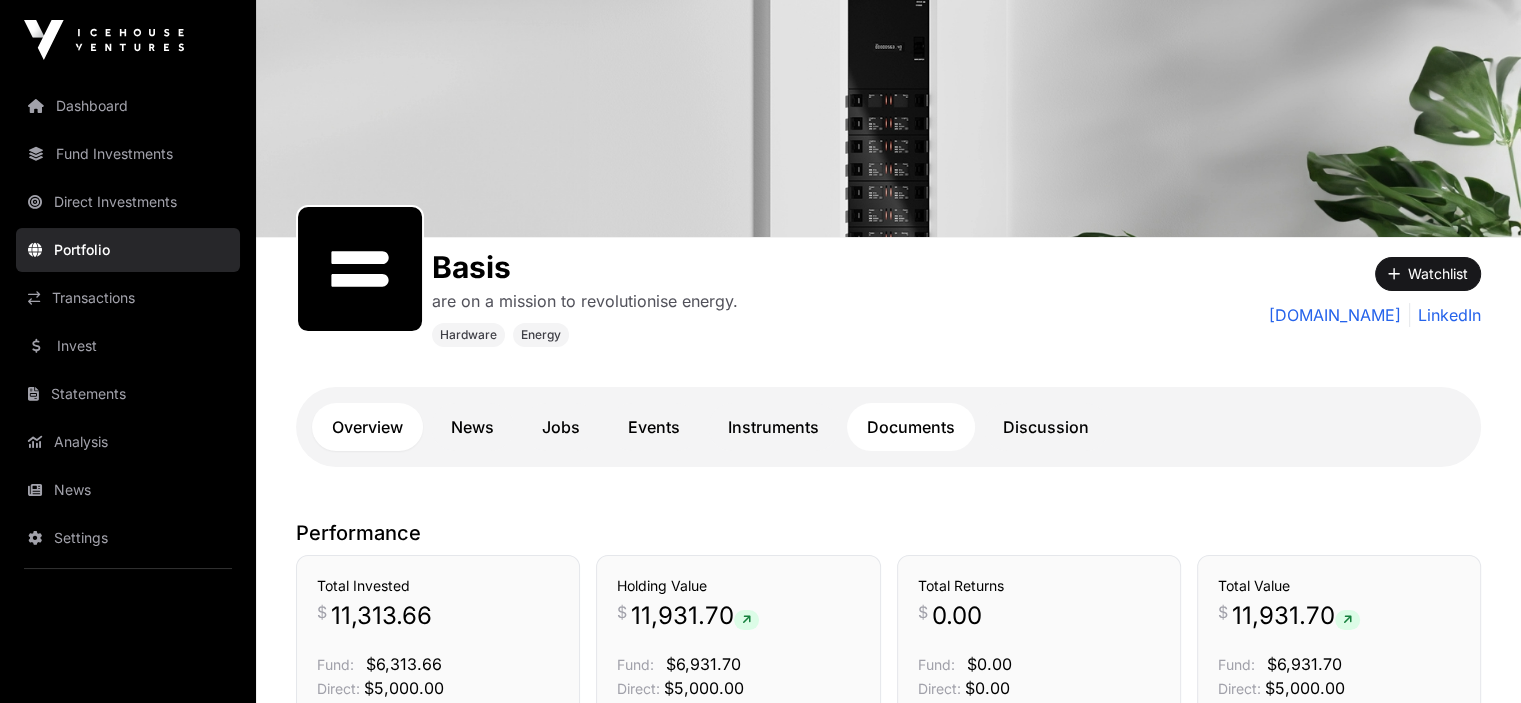 click on "Documents" 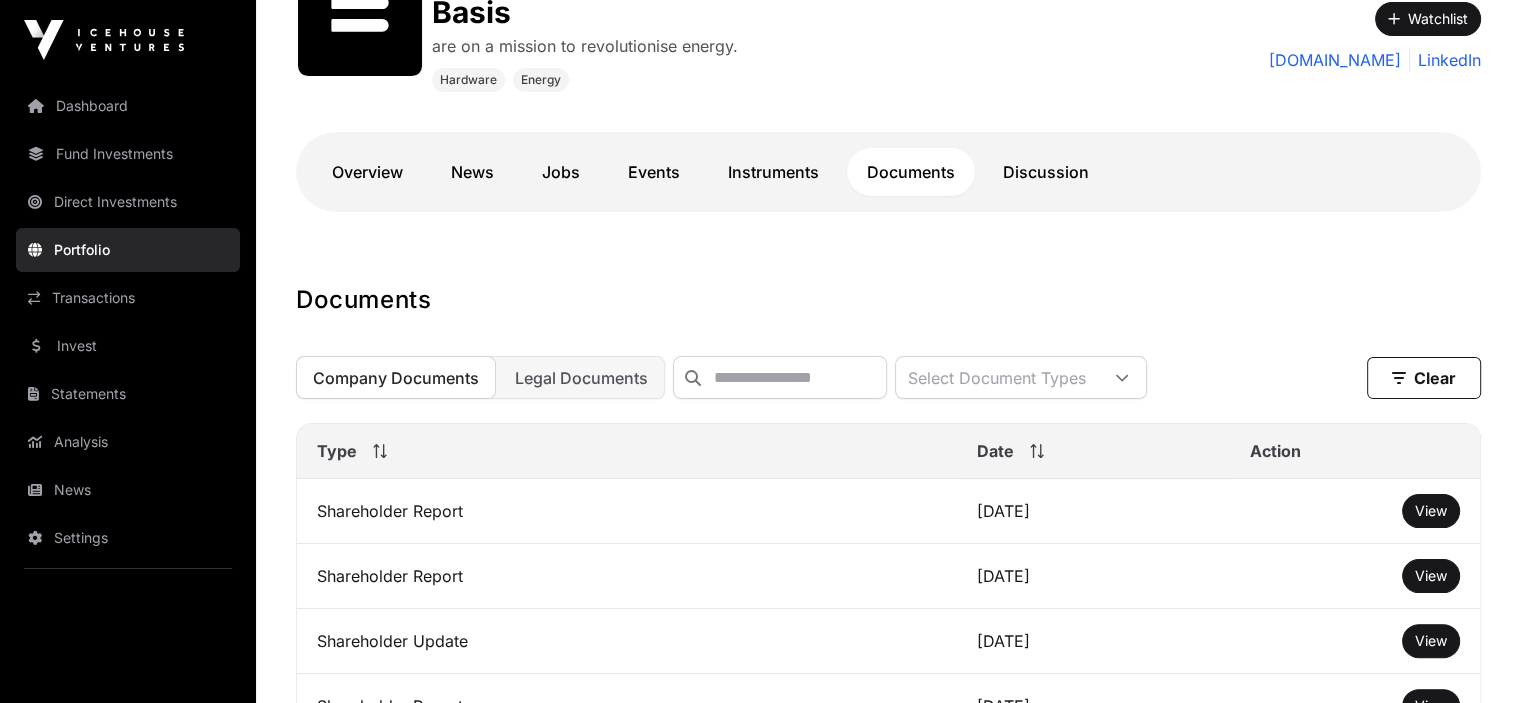 scroll, scrollTop: 400, scrollLeft: 0, axis: vertical 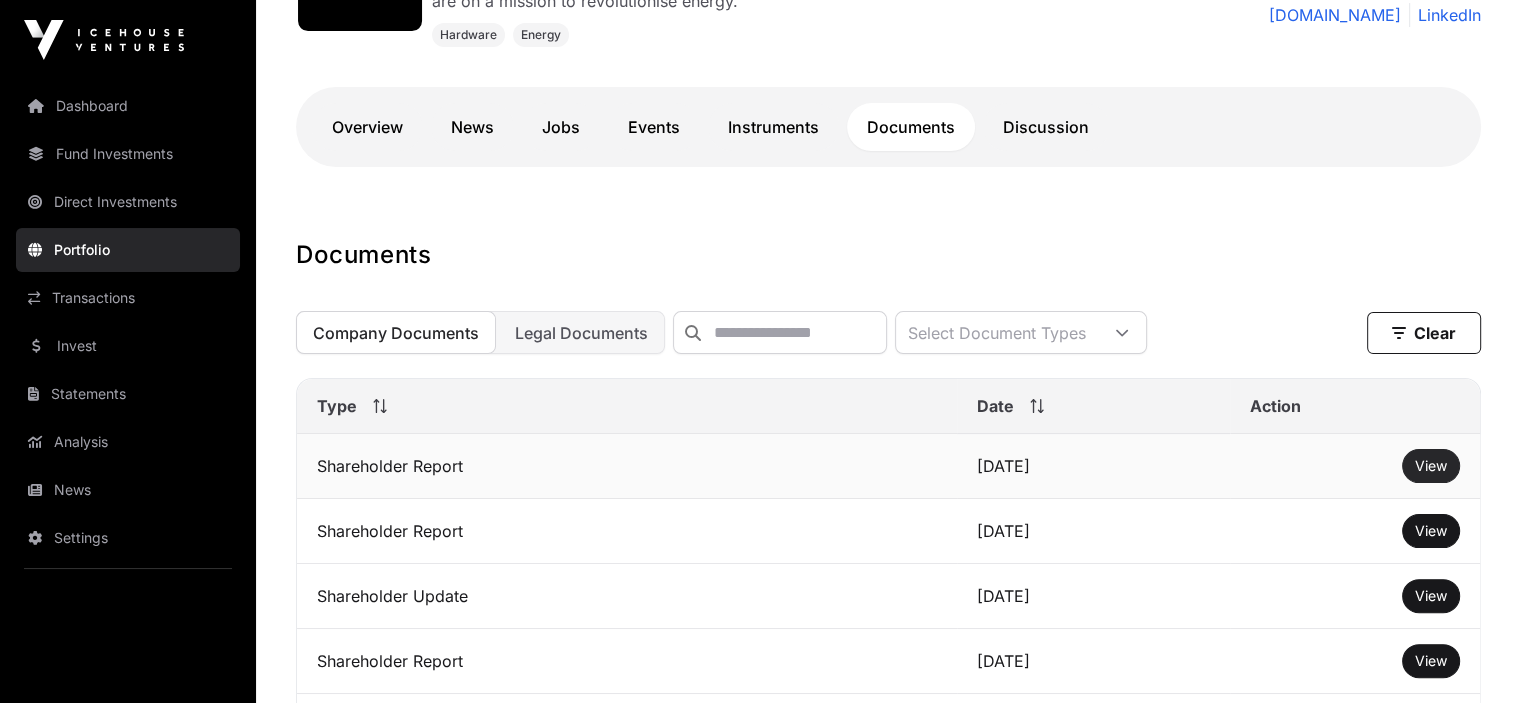 click on "View" 